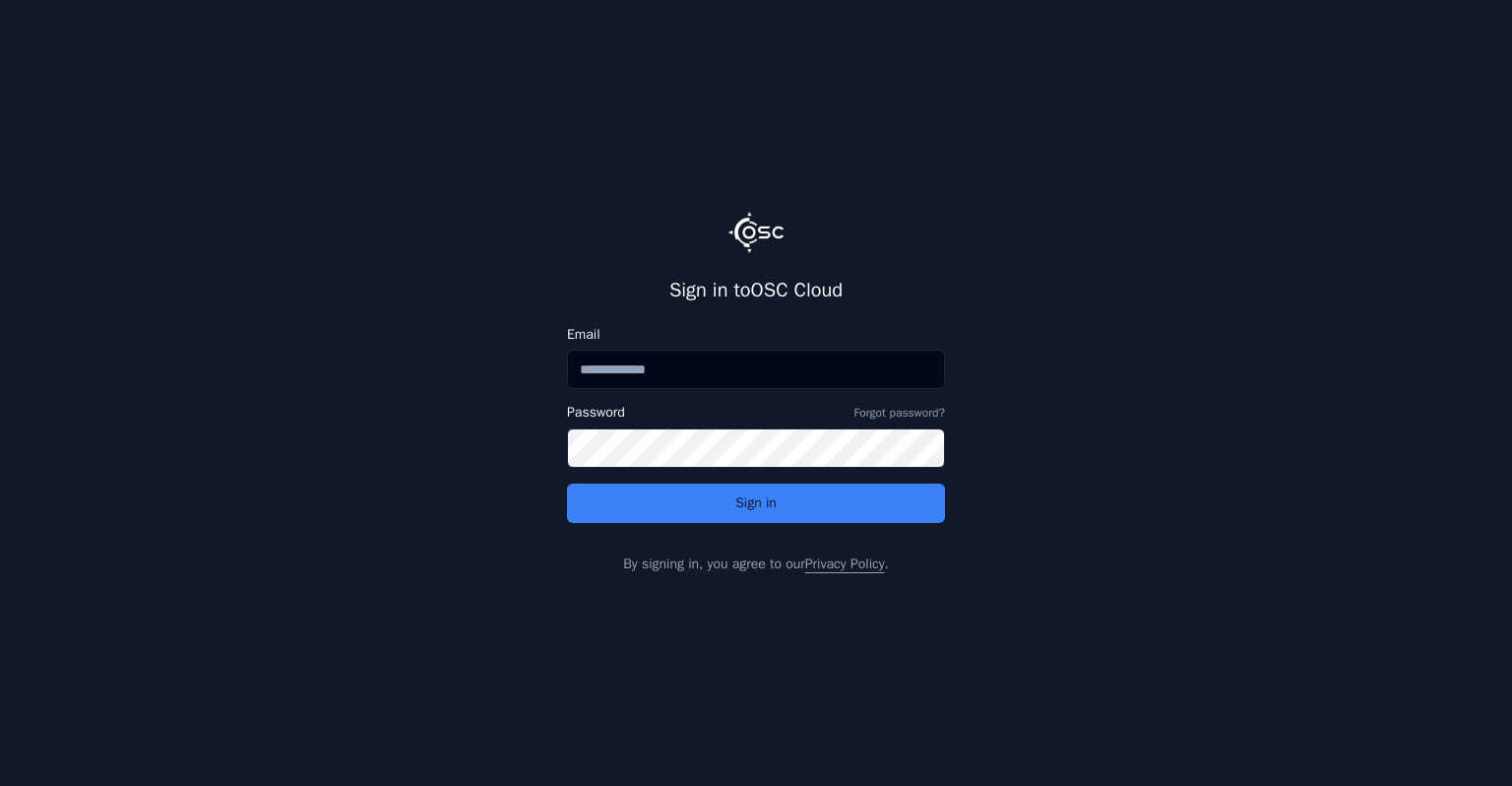 scroll, scrollTop: 0, scrollLeft: 0, axis: both 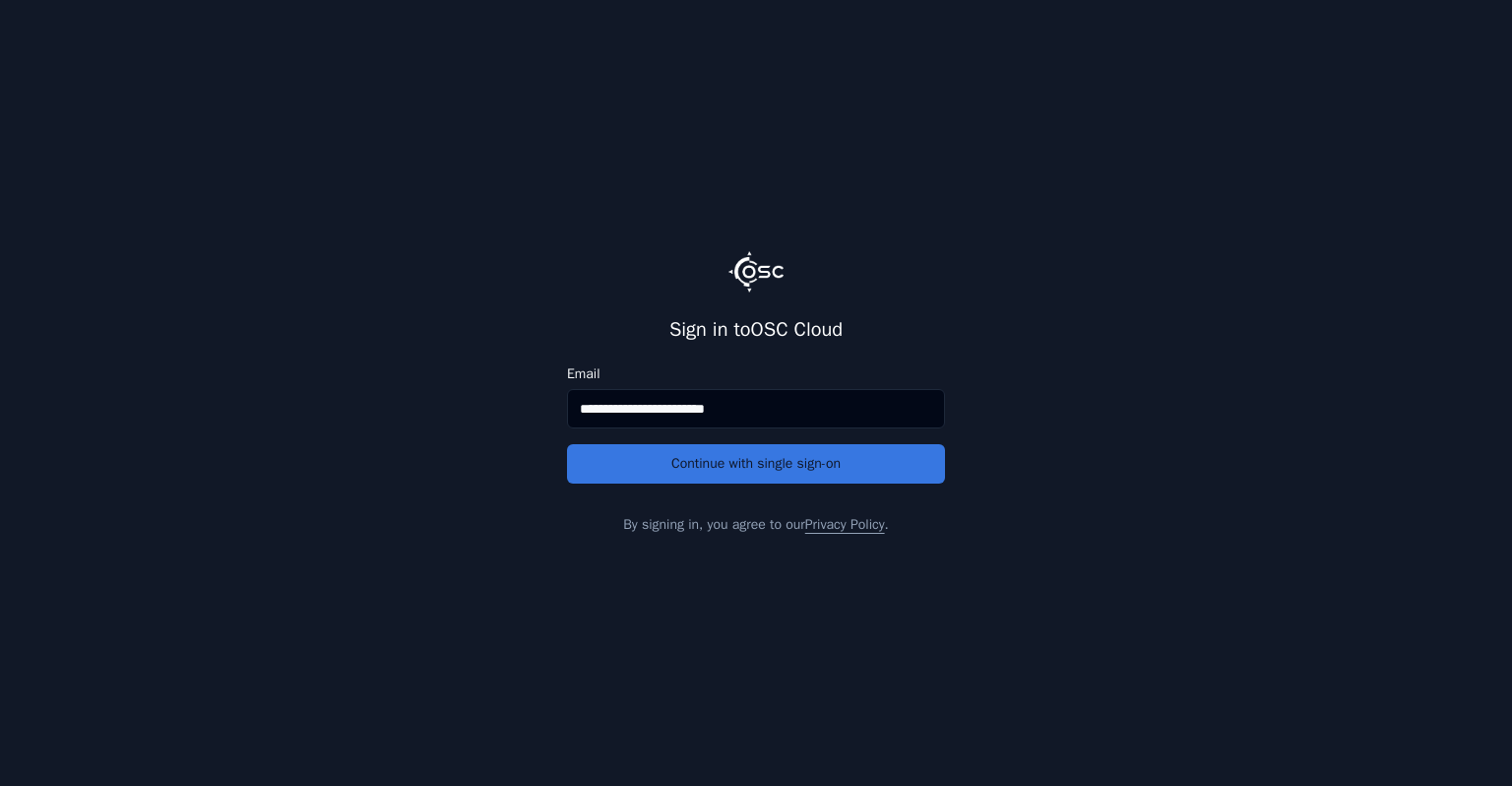 type on "**********" 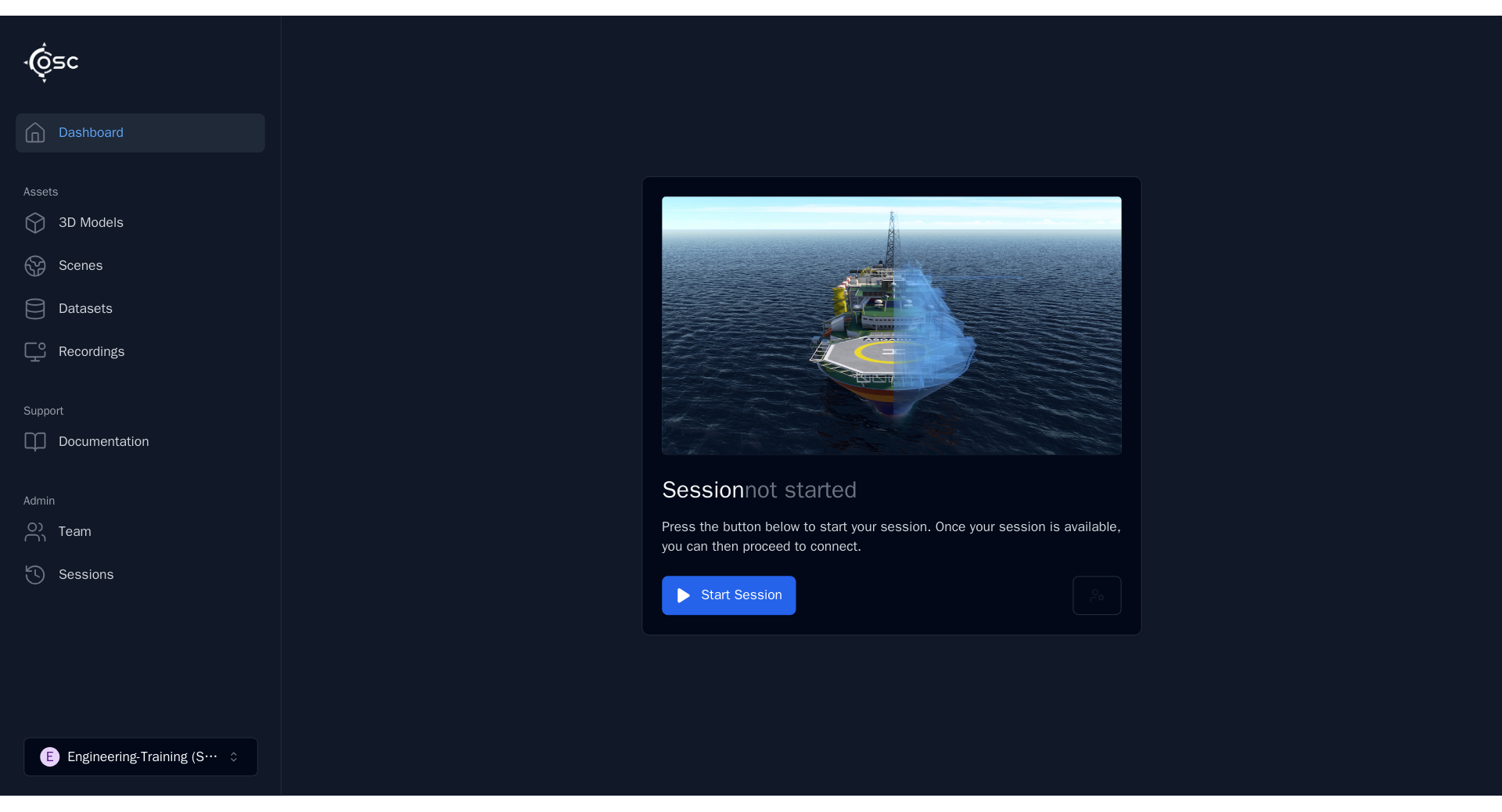 scroll, scrollTop: 0, scrollLeft: 0, axis: both 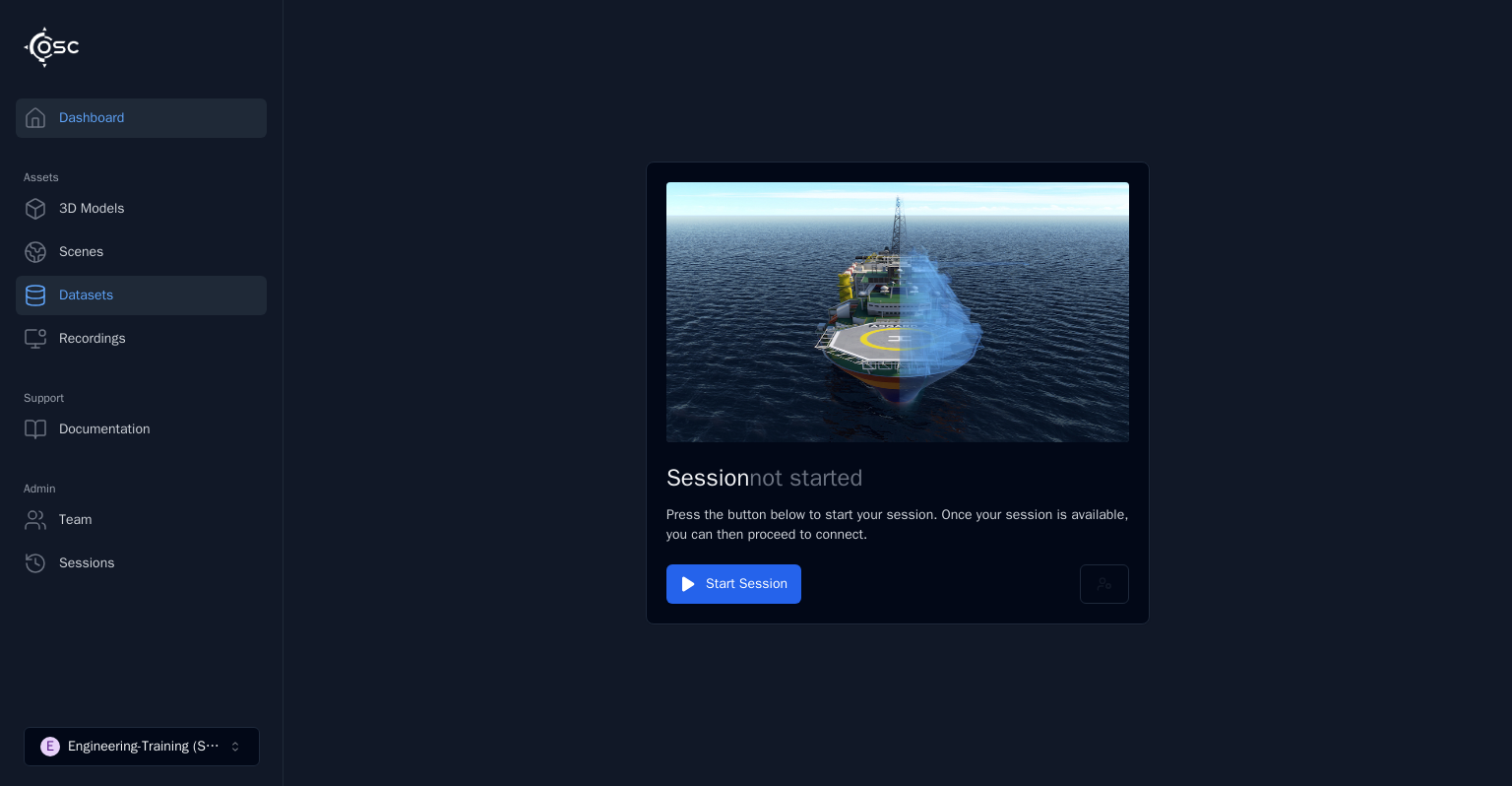 click on "Datasets" at bounding box center (141, 295) 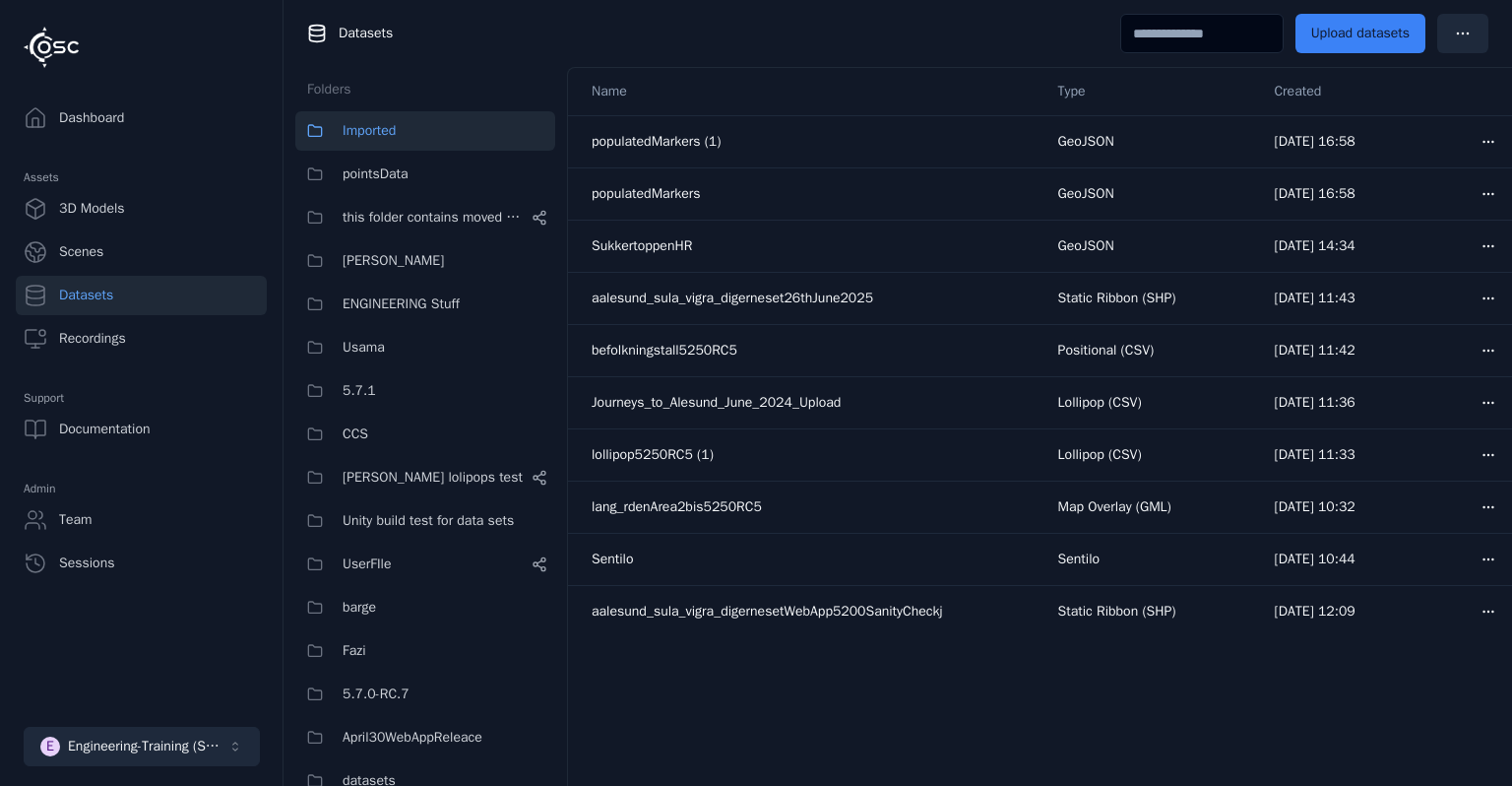 click on "Engineering-Training (SSO Staging)" at bounding box center (148, 747) 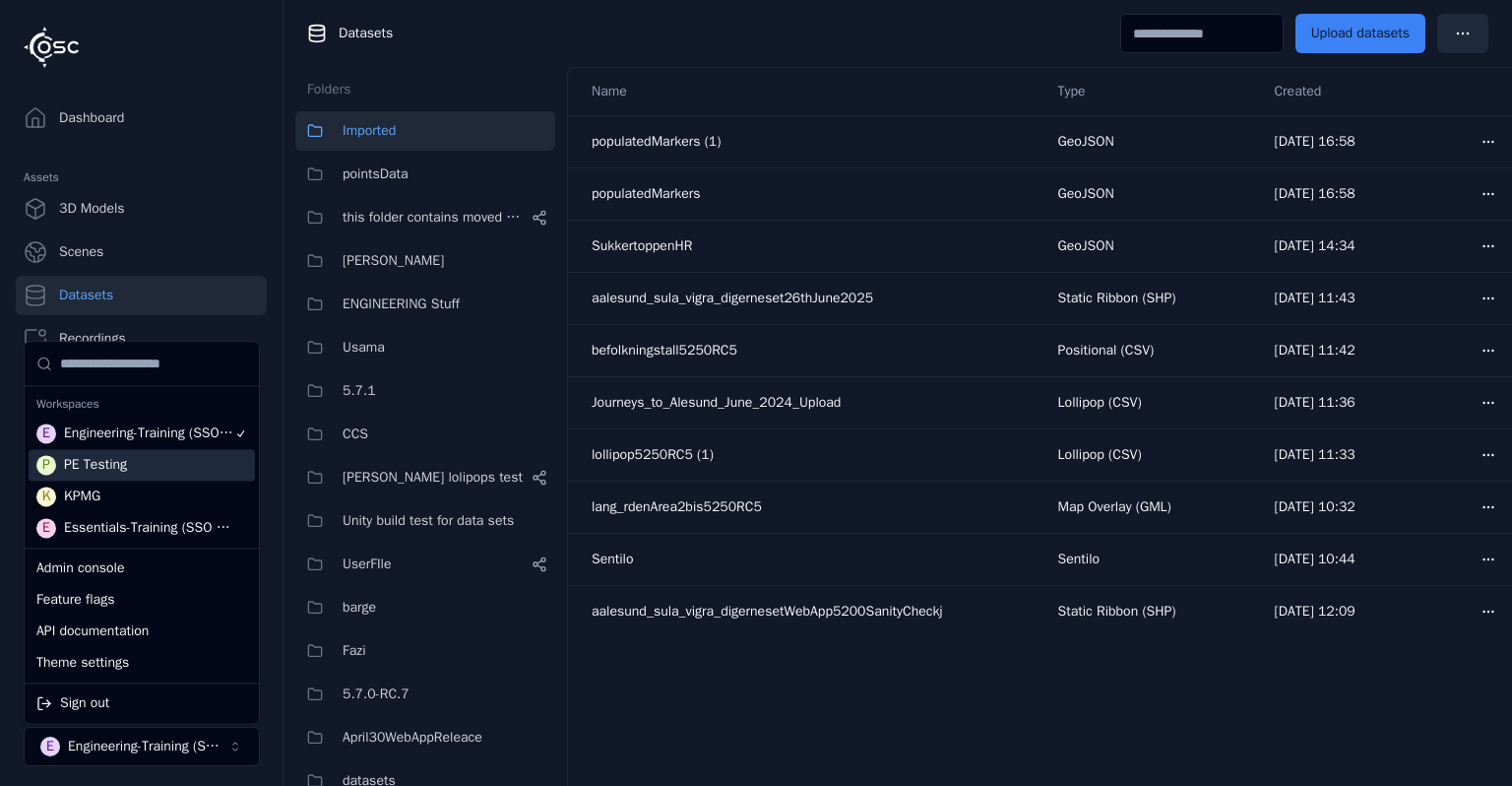 click on "P PE Testing" at bounding box center (142, 465) 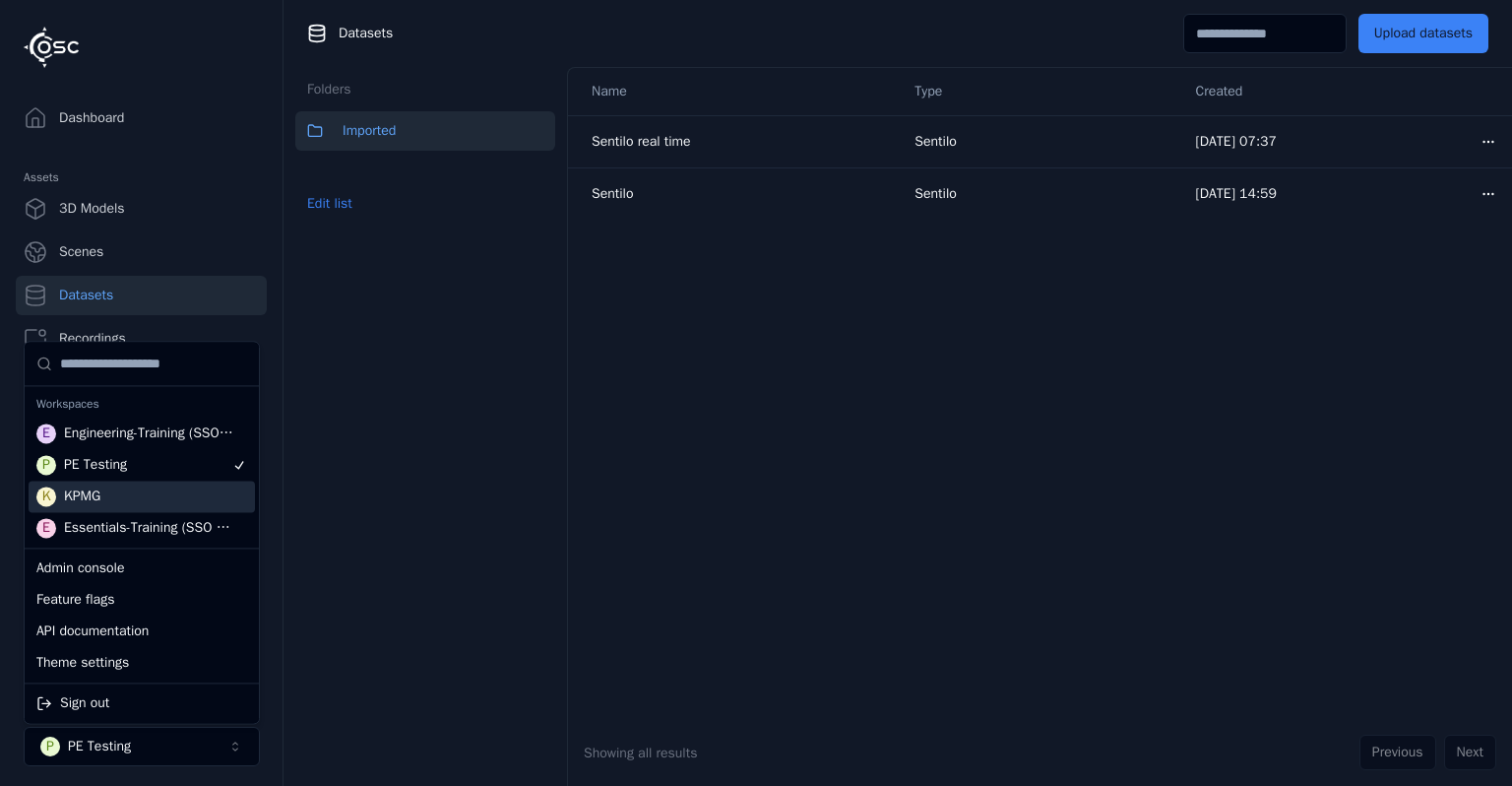 click on "Folders Imported Edit list" at bounding box center [425, 426] 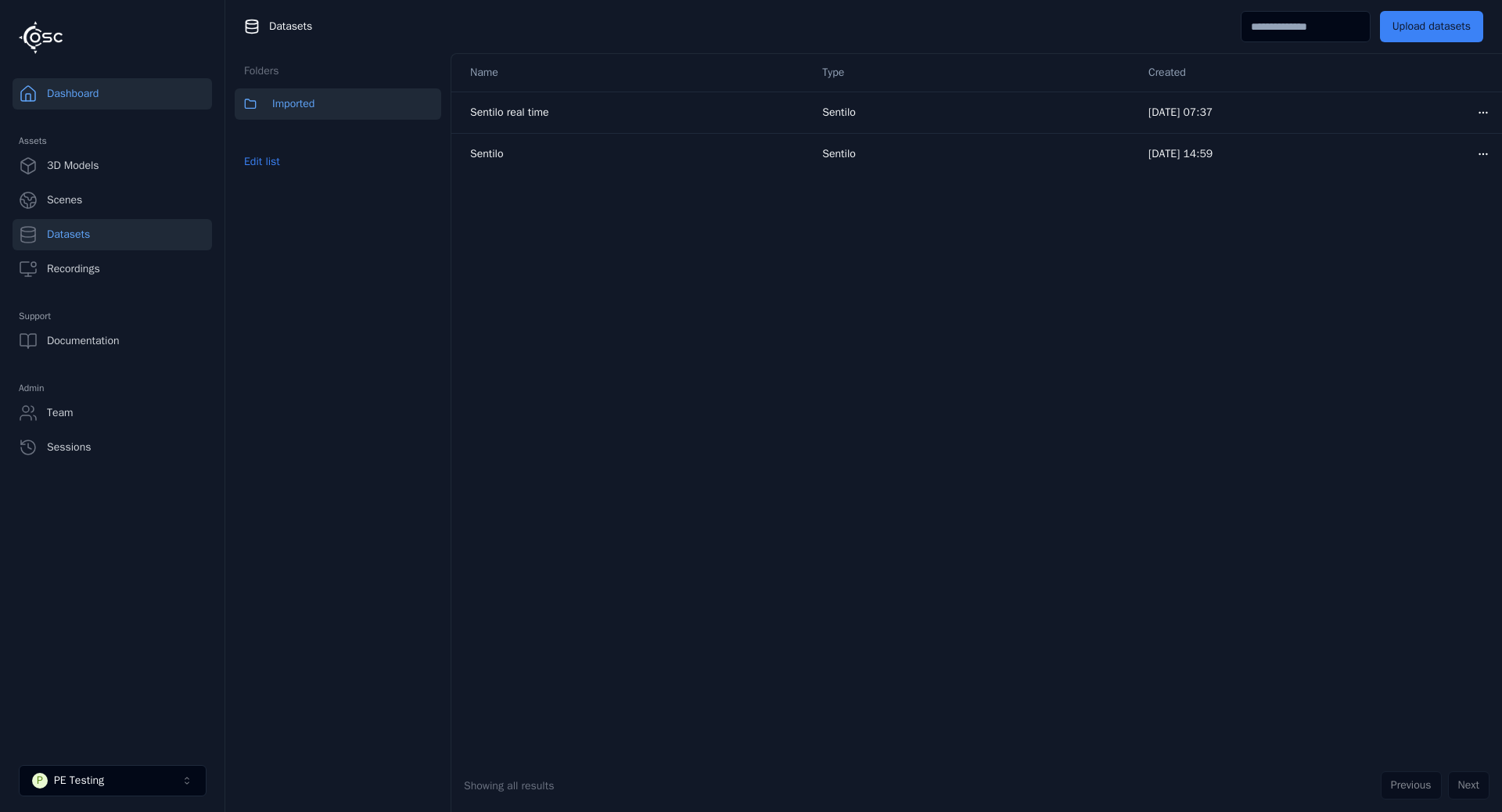 click on "Dashboard" at bounding box center [112, 94] 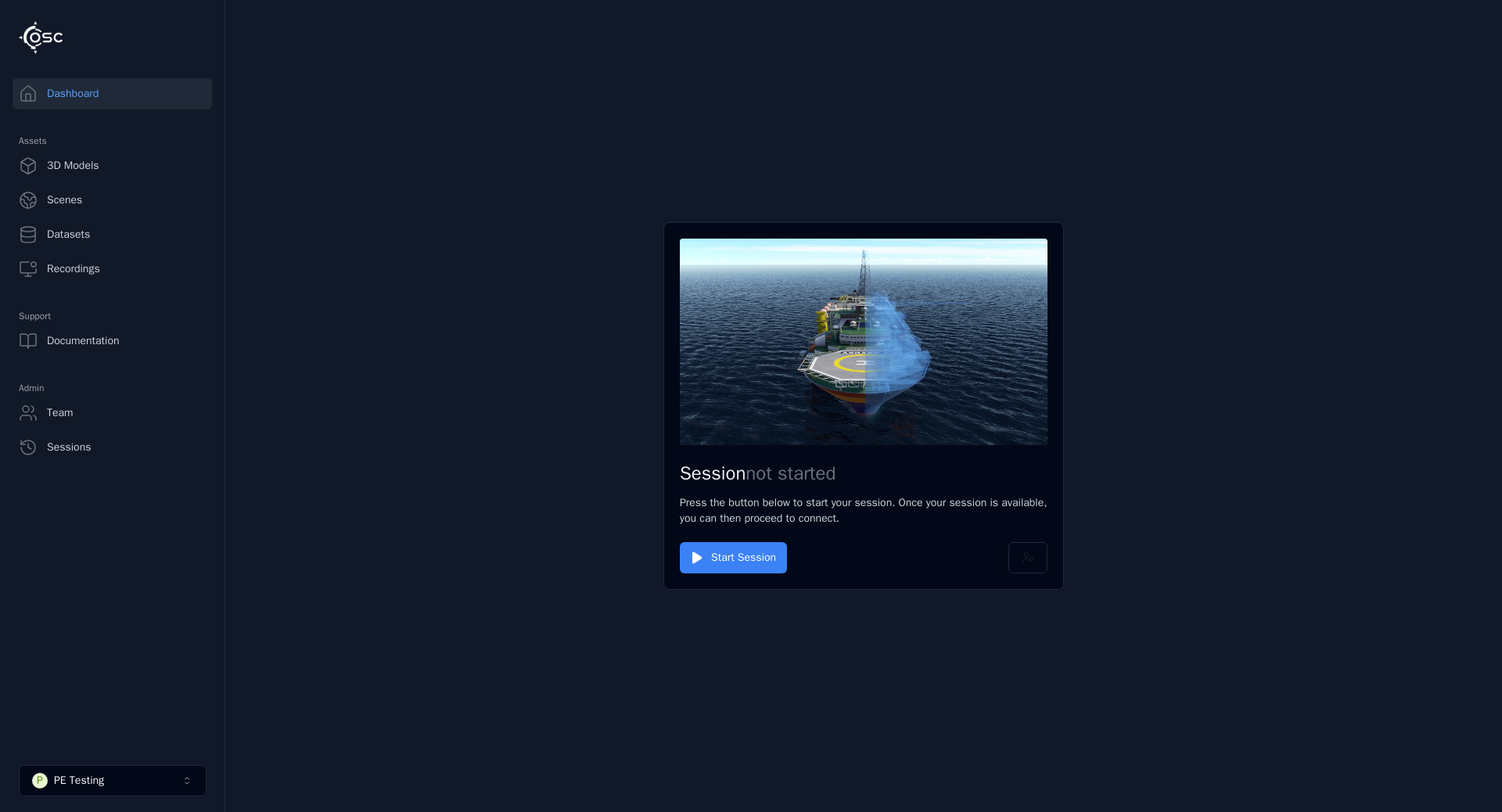 click on "Start Session" at bounding box center [733, 558] 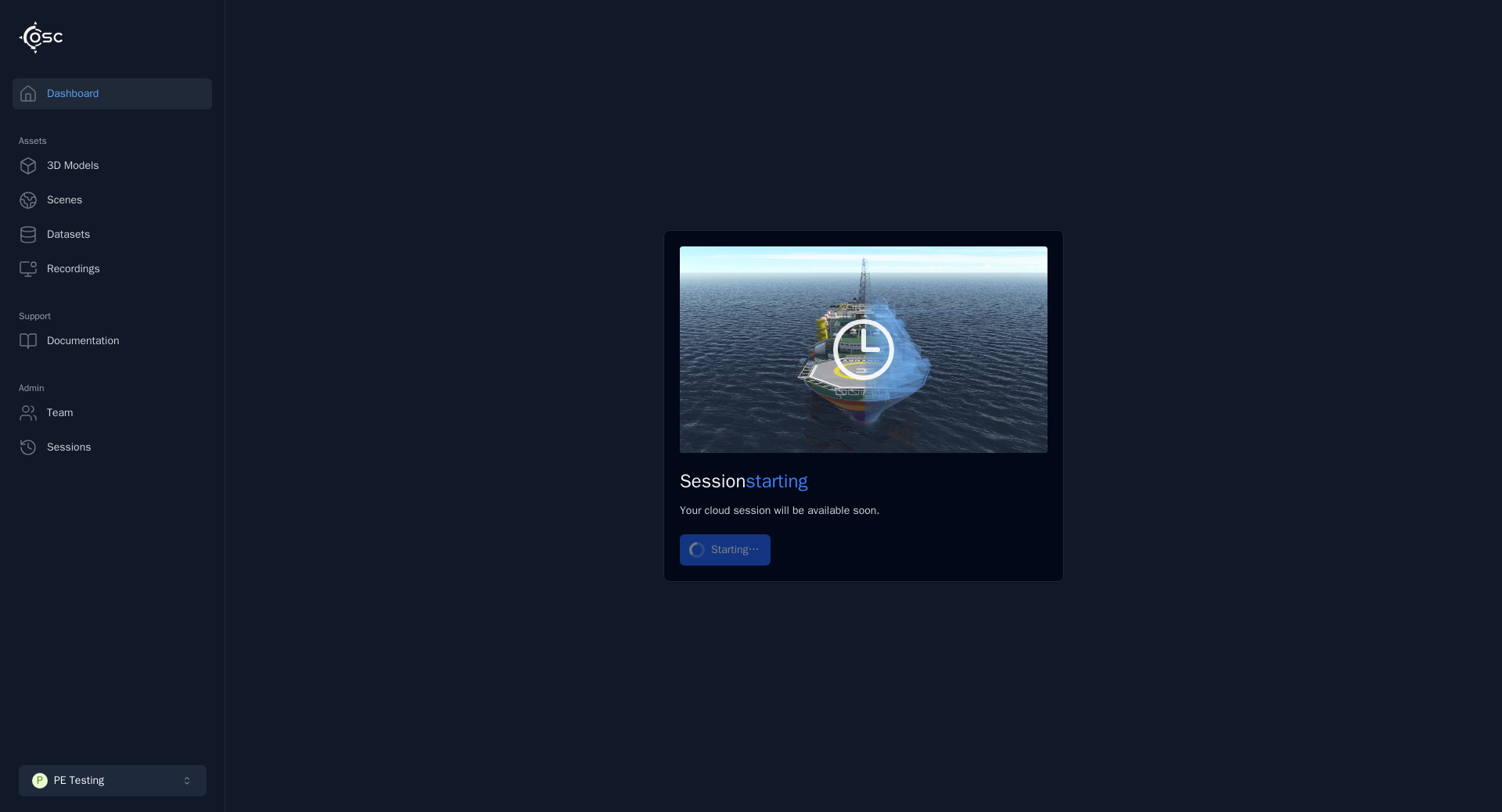 click on "P PE Testing" at bounding box center (113, 781) 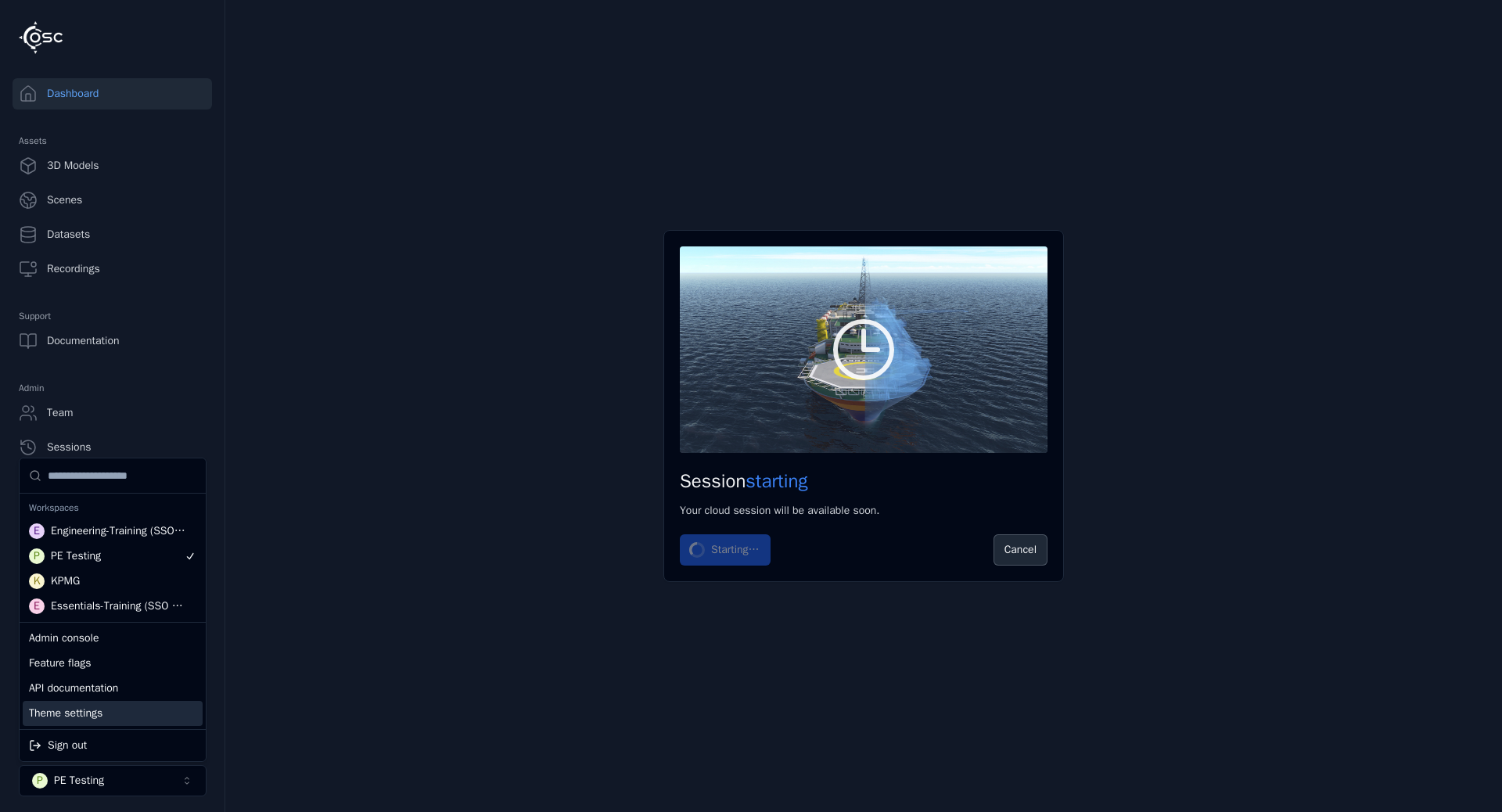 click on "Theme settings" at bounding box center [113, 713] 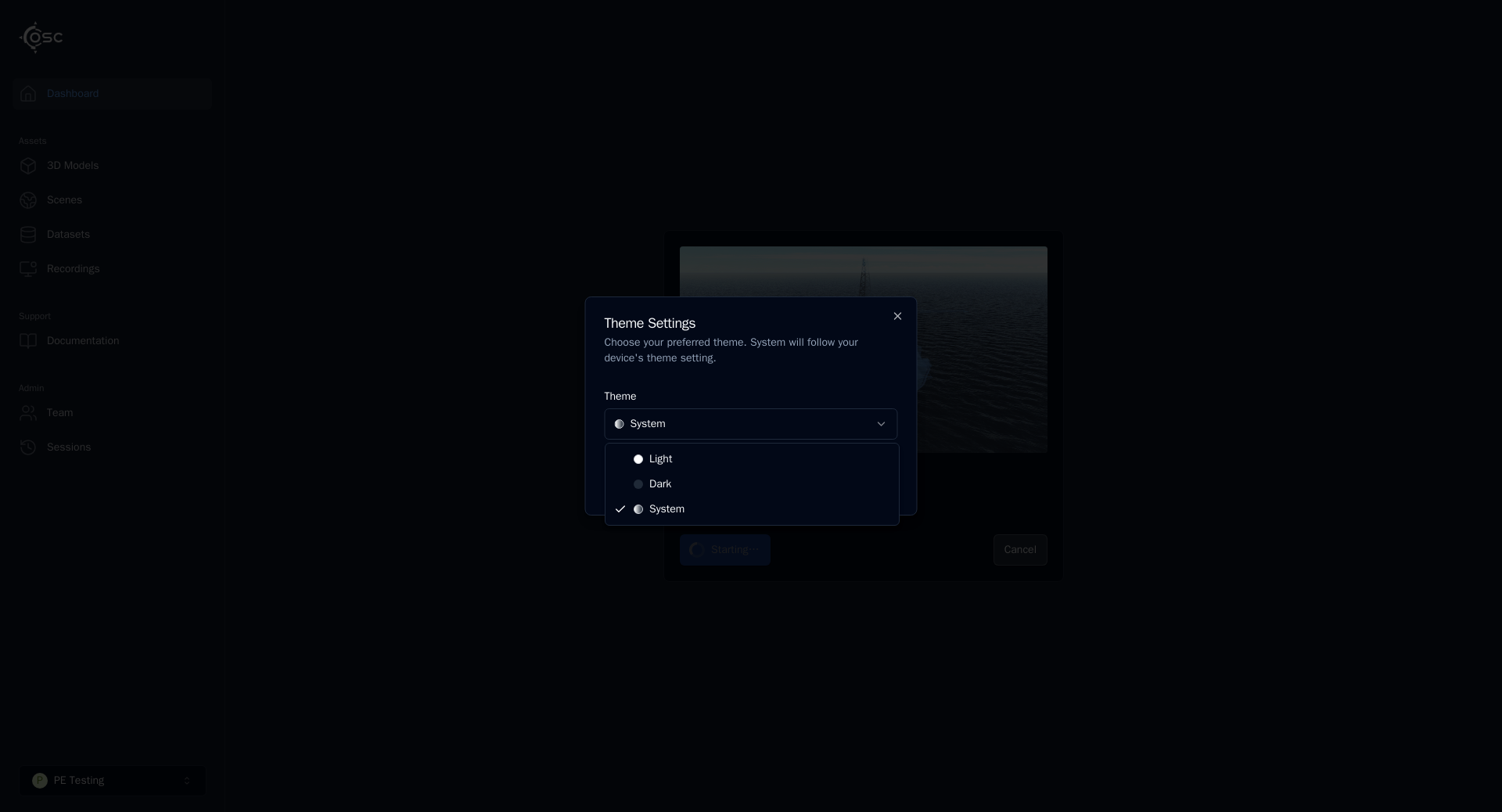 click on "Opt-in to analytics Would you like to help us improve our service by allowing us to collect analytics data about how you use our application? This data helps us understand usage patterns, troubleshoot issues, and make your experience better. For more information about what is collected and how it is used, please refer to our  Privacy Policy . Accept Decline Dashboard Assets 3D Models Scenes Datasets Recordings Support Documentation Admin Team Sessions P PE Testing Session  starting Your cloud session will be available soon. Starting… Cancel
Theme Settings Choose your preferred theme. System will follow your device's theme setting. Theme System Cancel Save Changes Close Light Dark System" at bounding box center (751, 406) 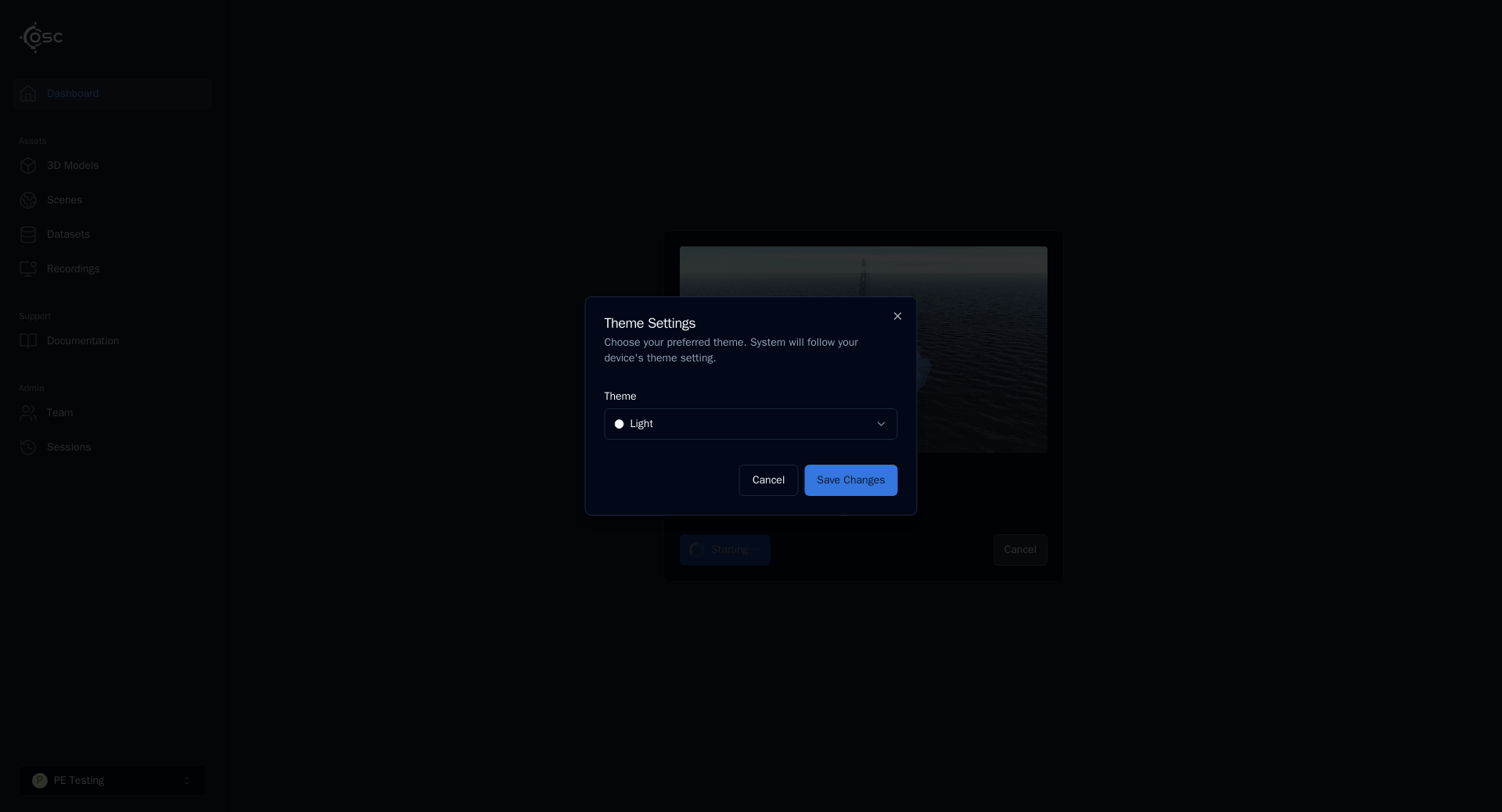 click on "Save Changes" at bounding box center (850, 480) 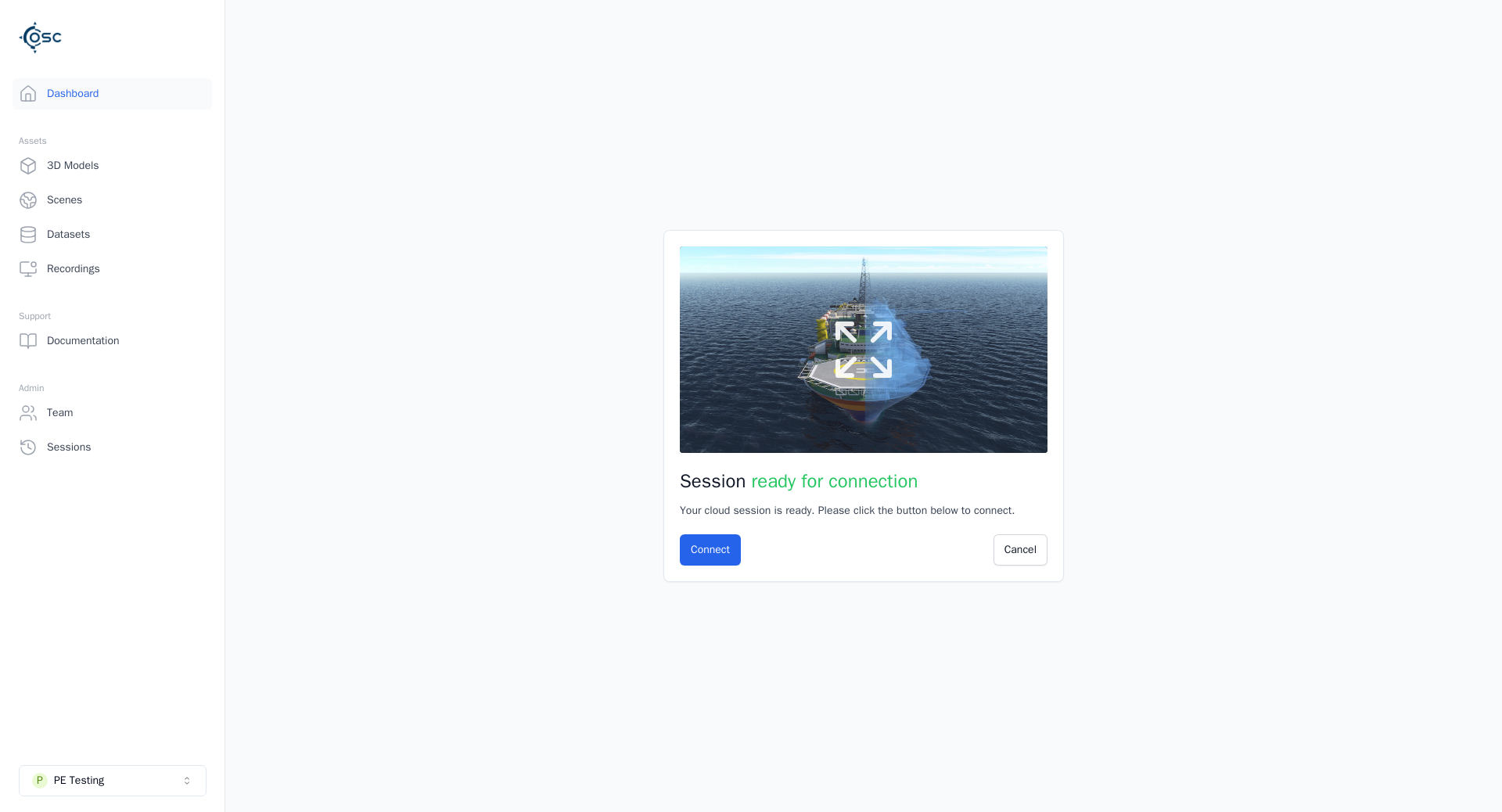click at bounding box center (864, 350) 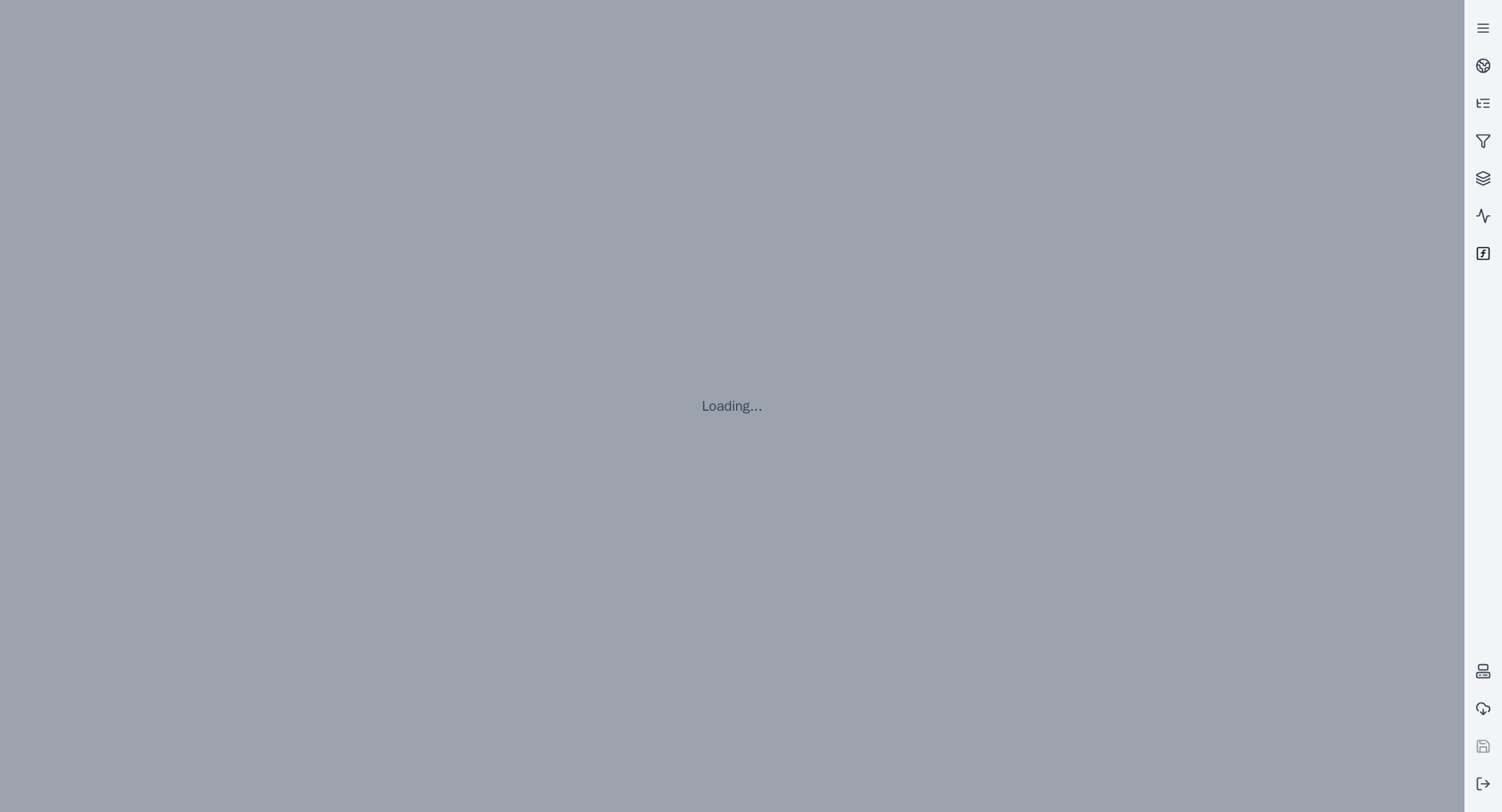 click at bounding box center [1483, 253] 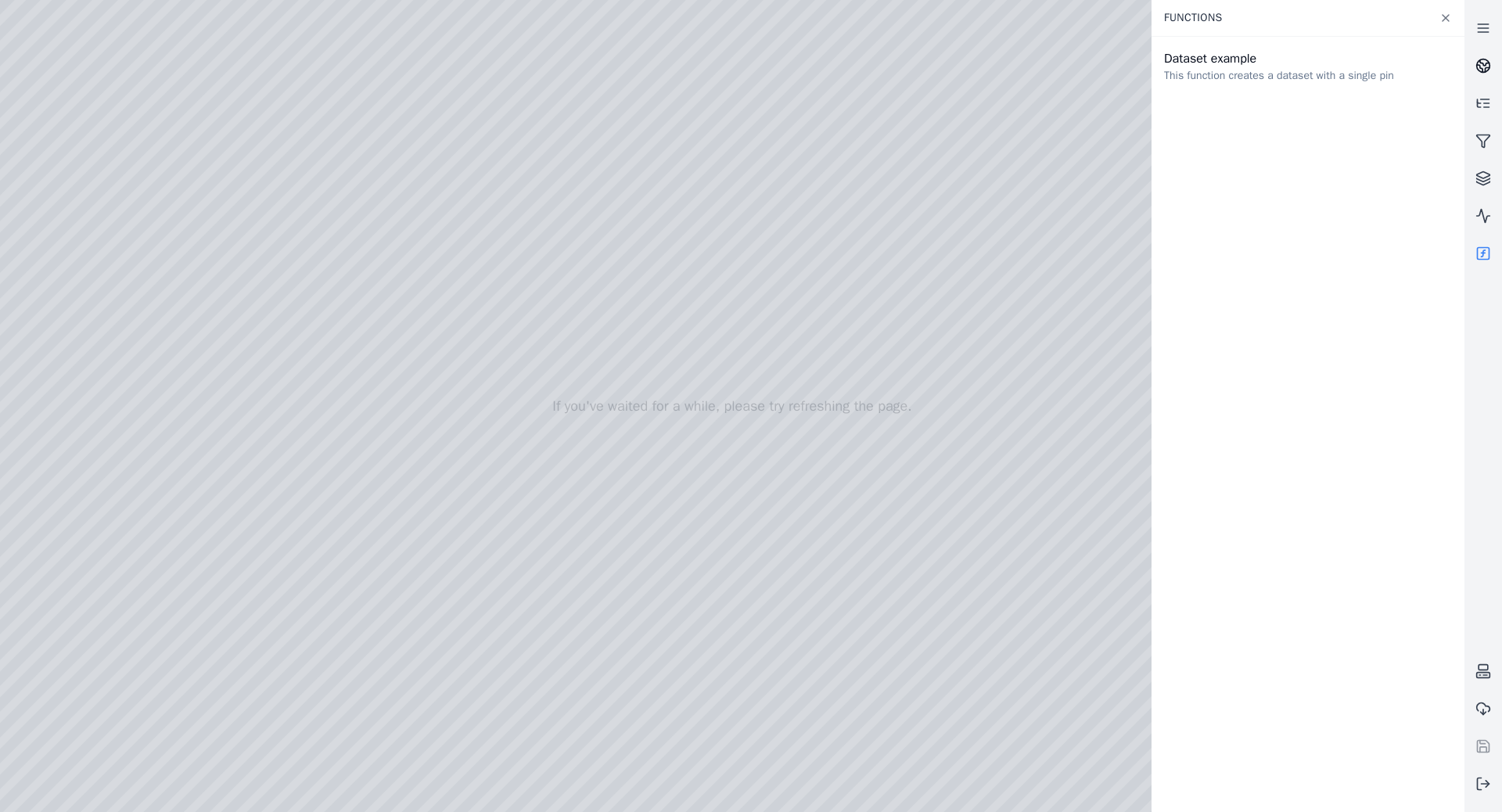 click 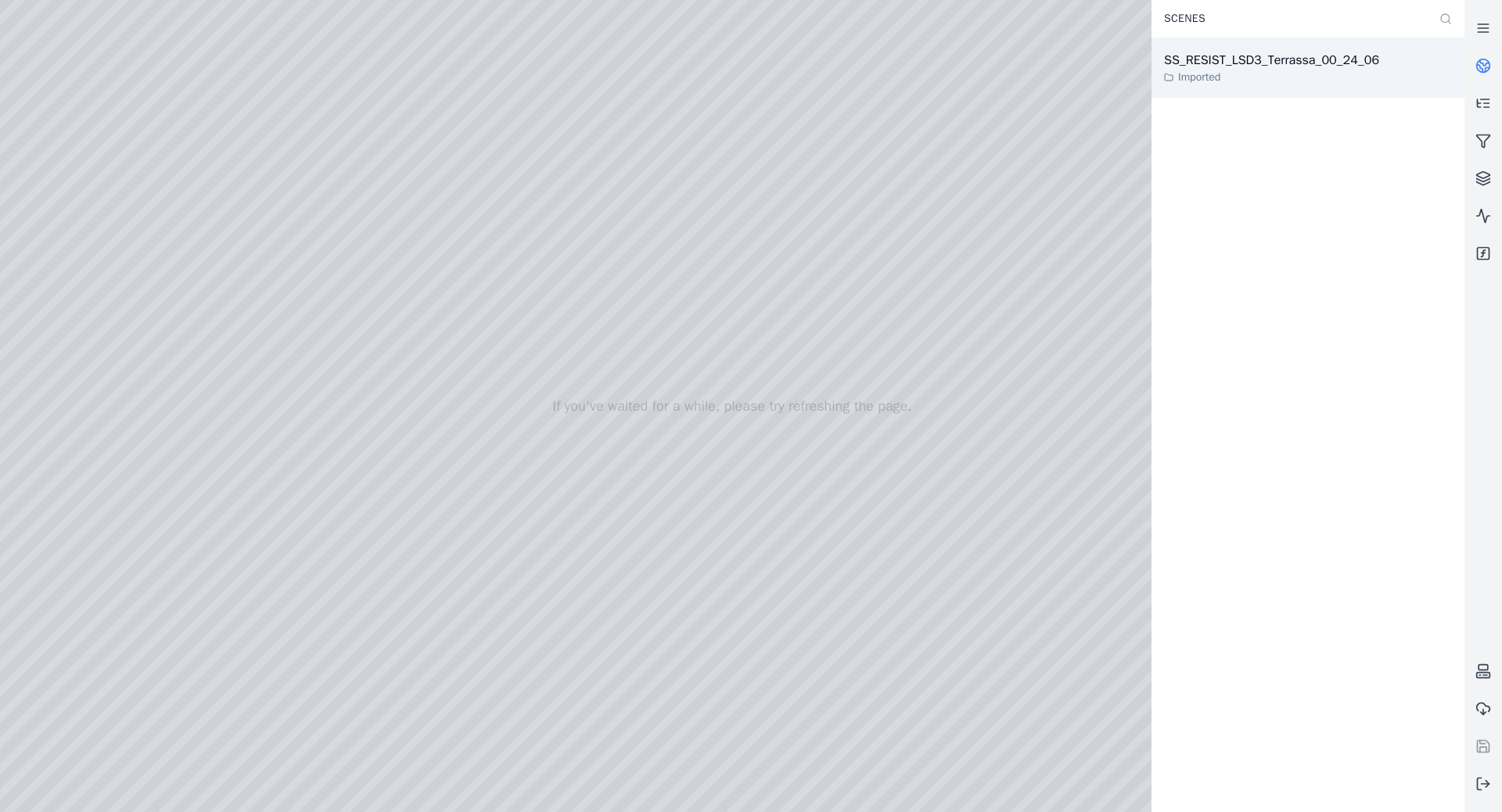 click on "Imported" at bounding box center (1271, 77) 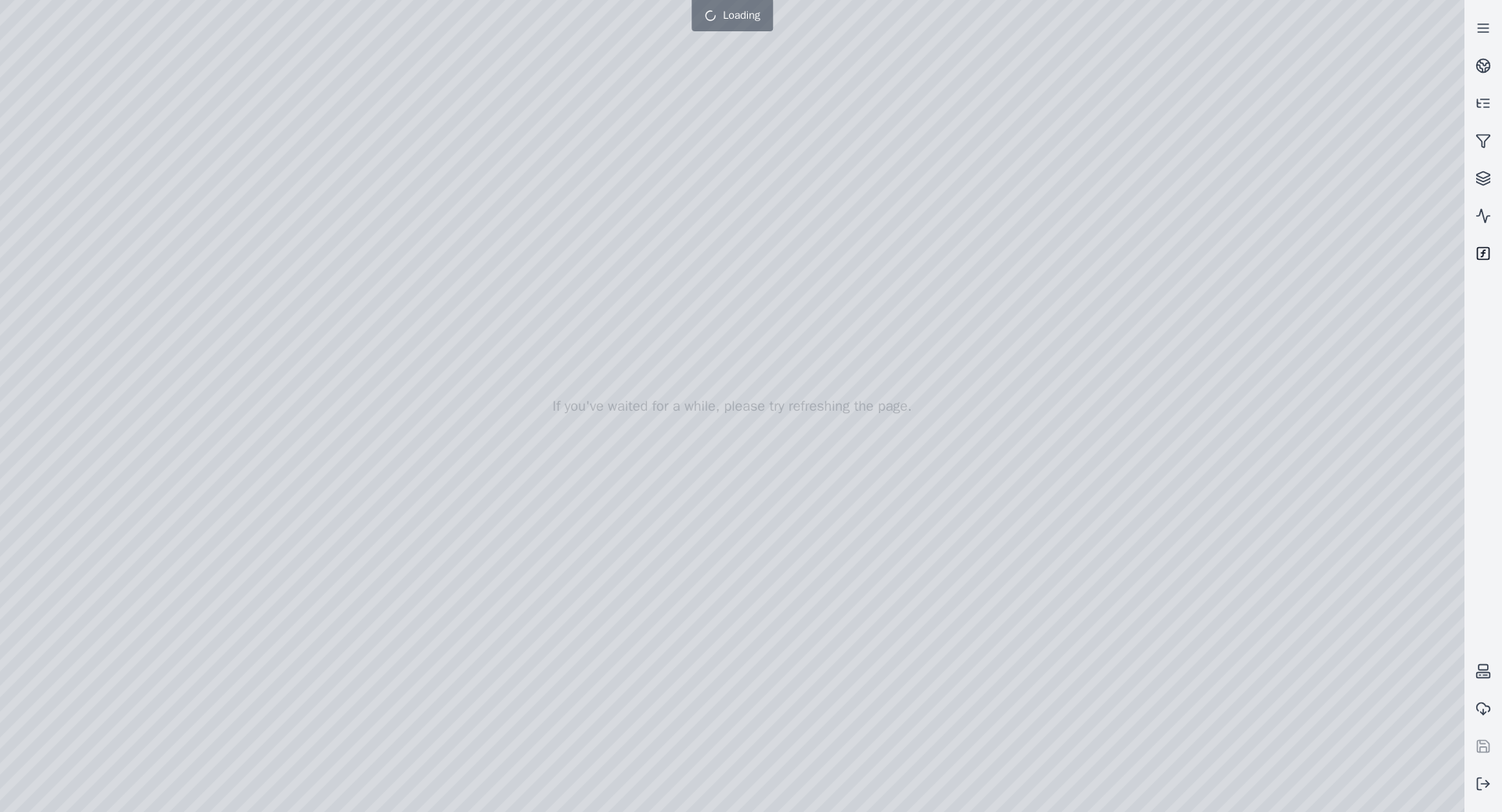 click 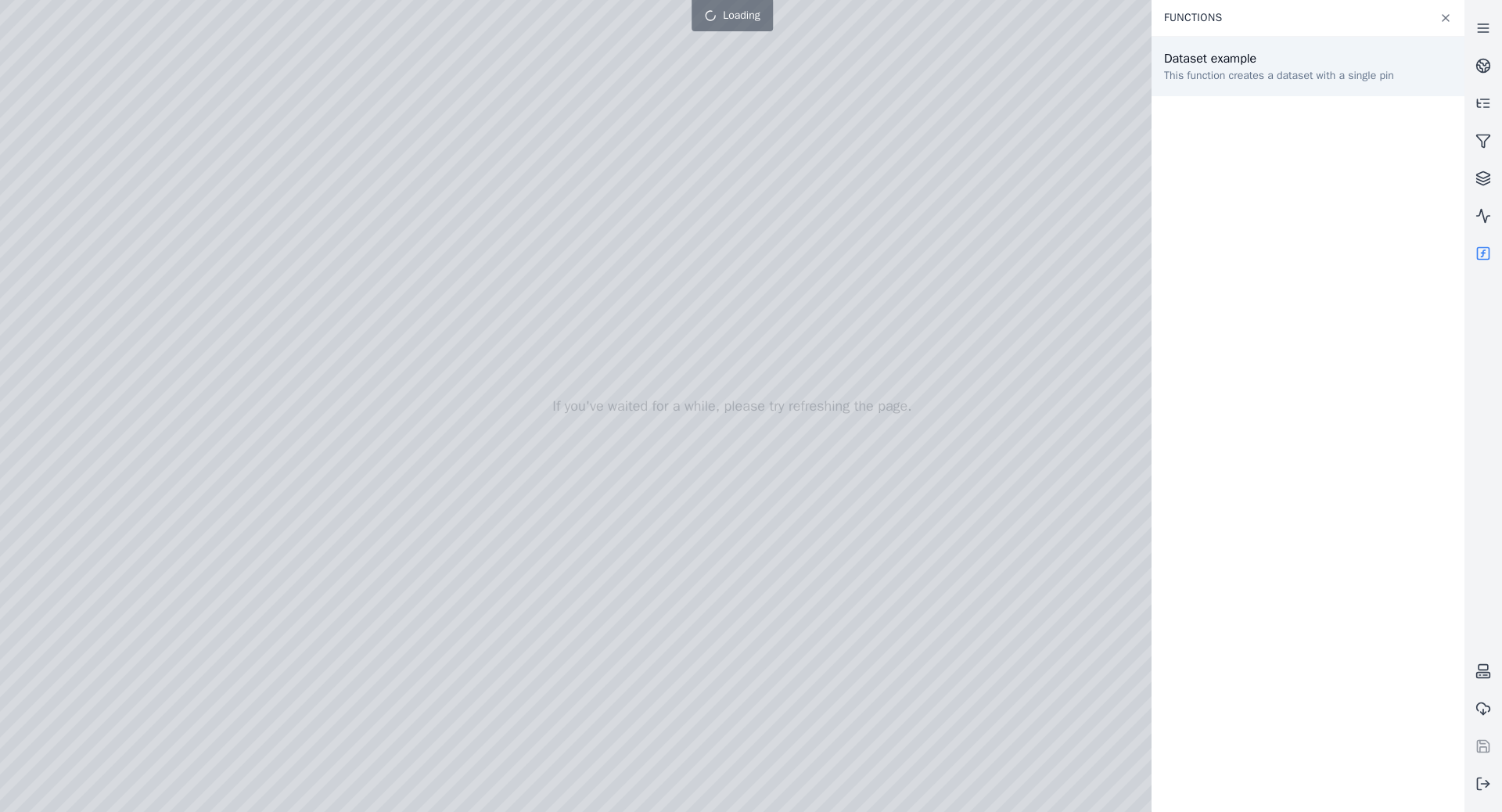 click on "This function creates a dataset with a single pin" at bounding box center (1279, 76) 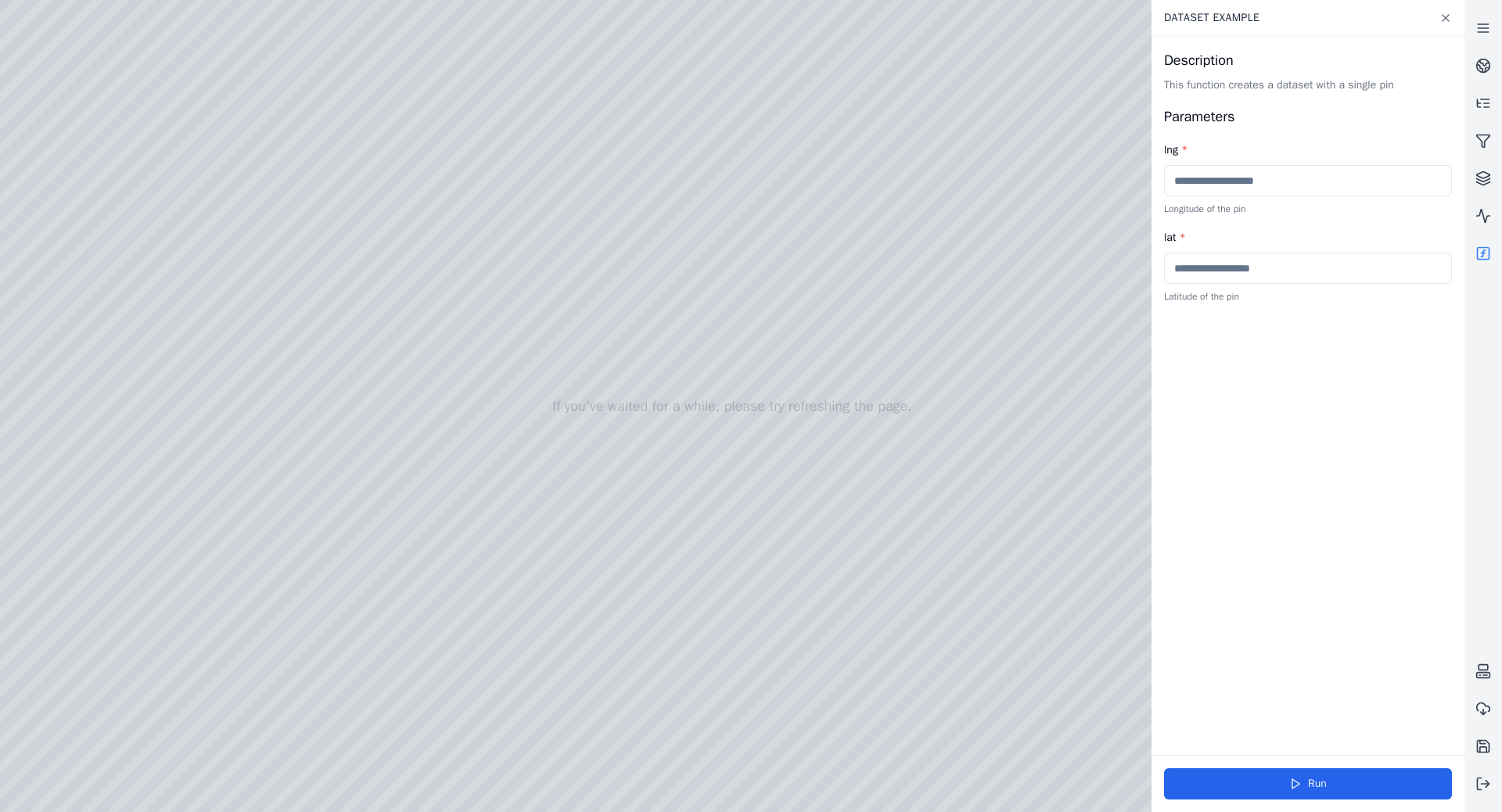 drag, startPoint x: 729, startPoint y: 520, endPoint x: 732, endPoint y: 586, distance: 66.068147 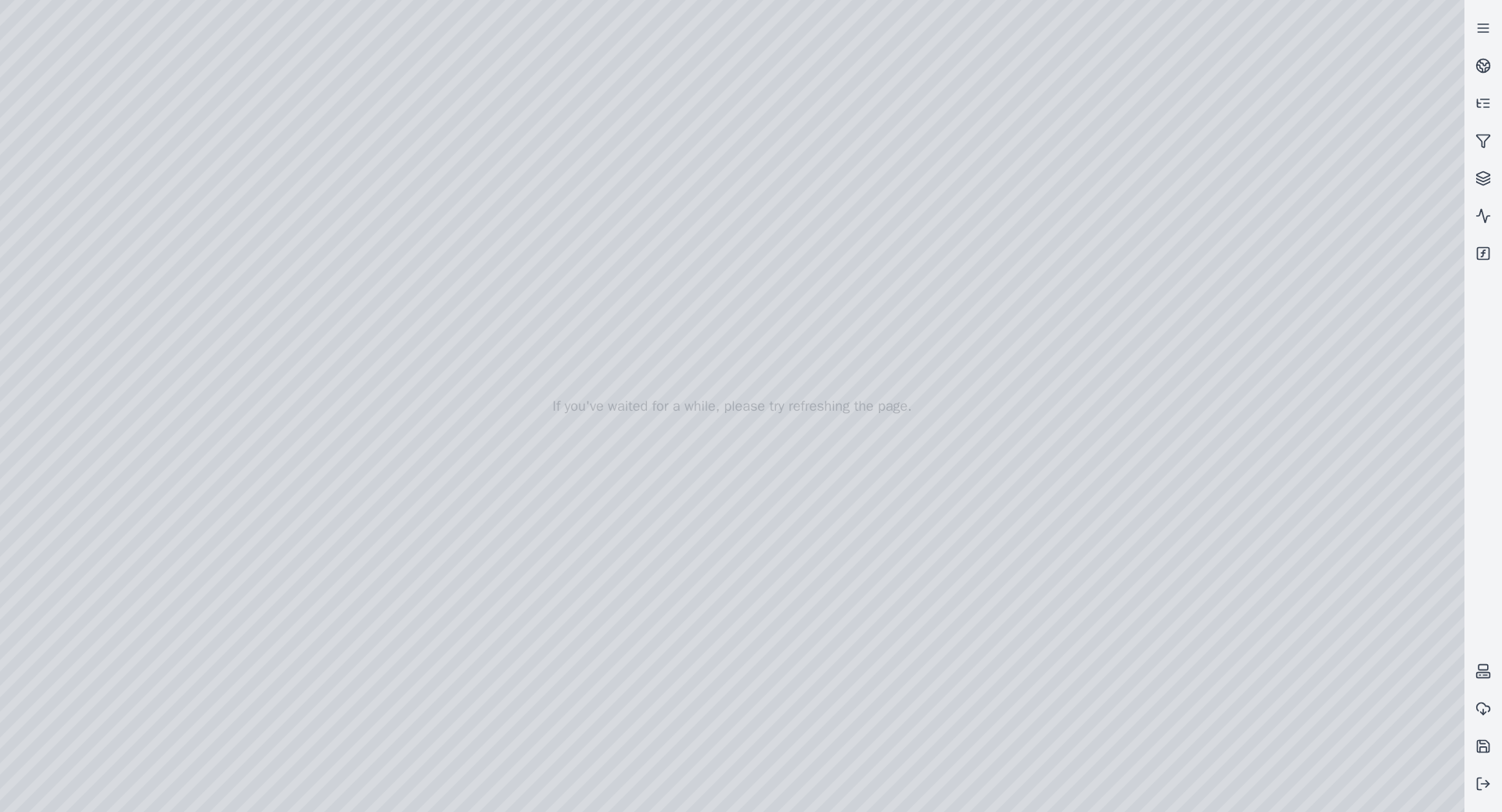 click at bounding box center [732, 406] 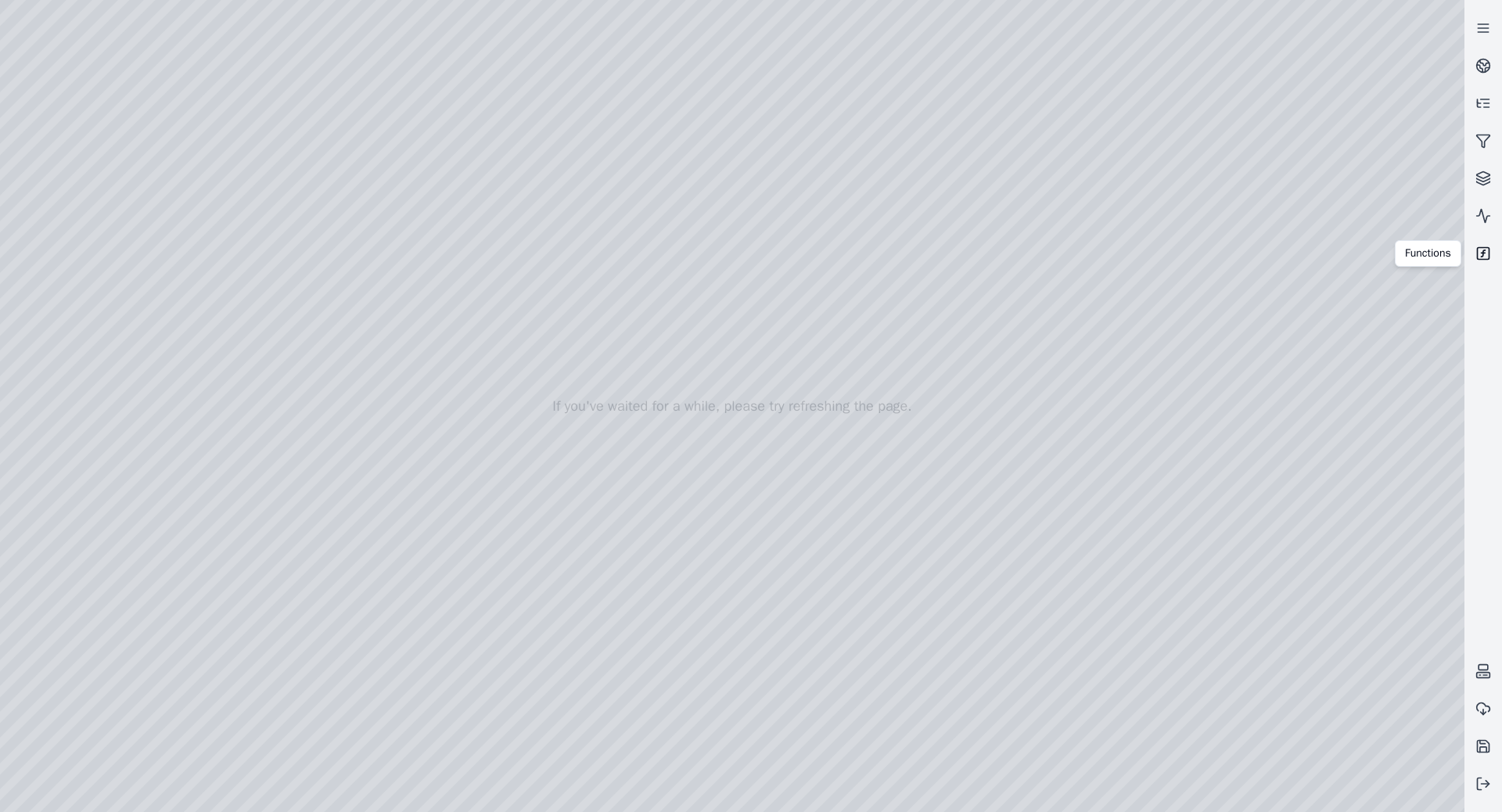 click 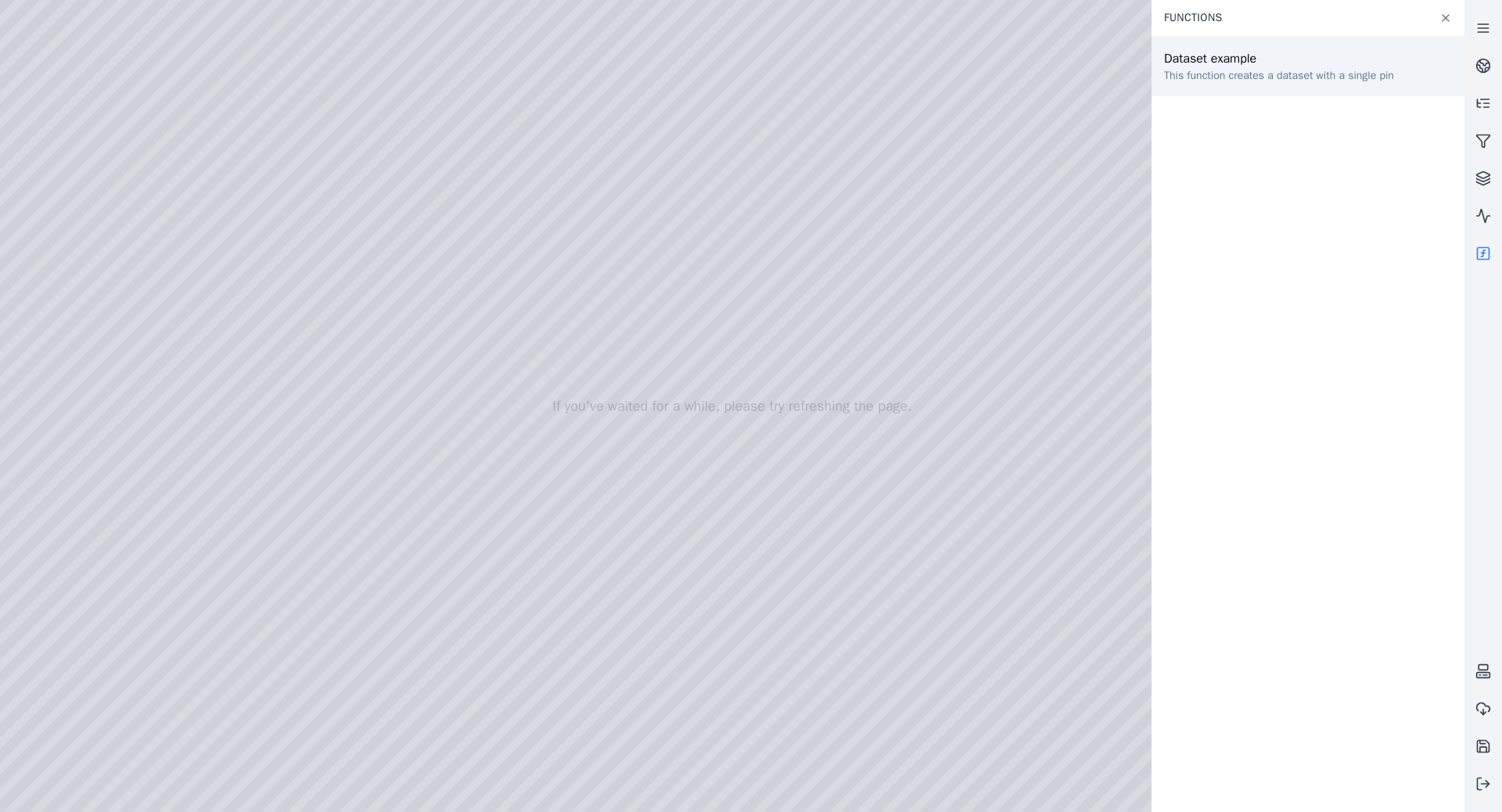 click on "This function creates a dataset with a single pin" at bounding box center [1279, 76] 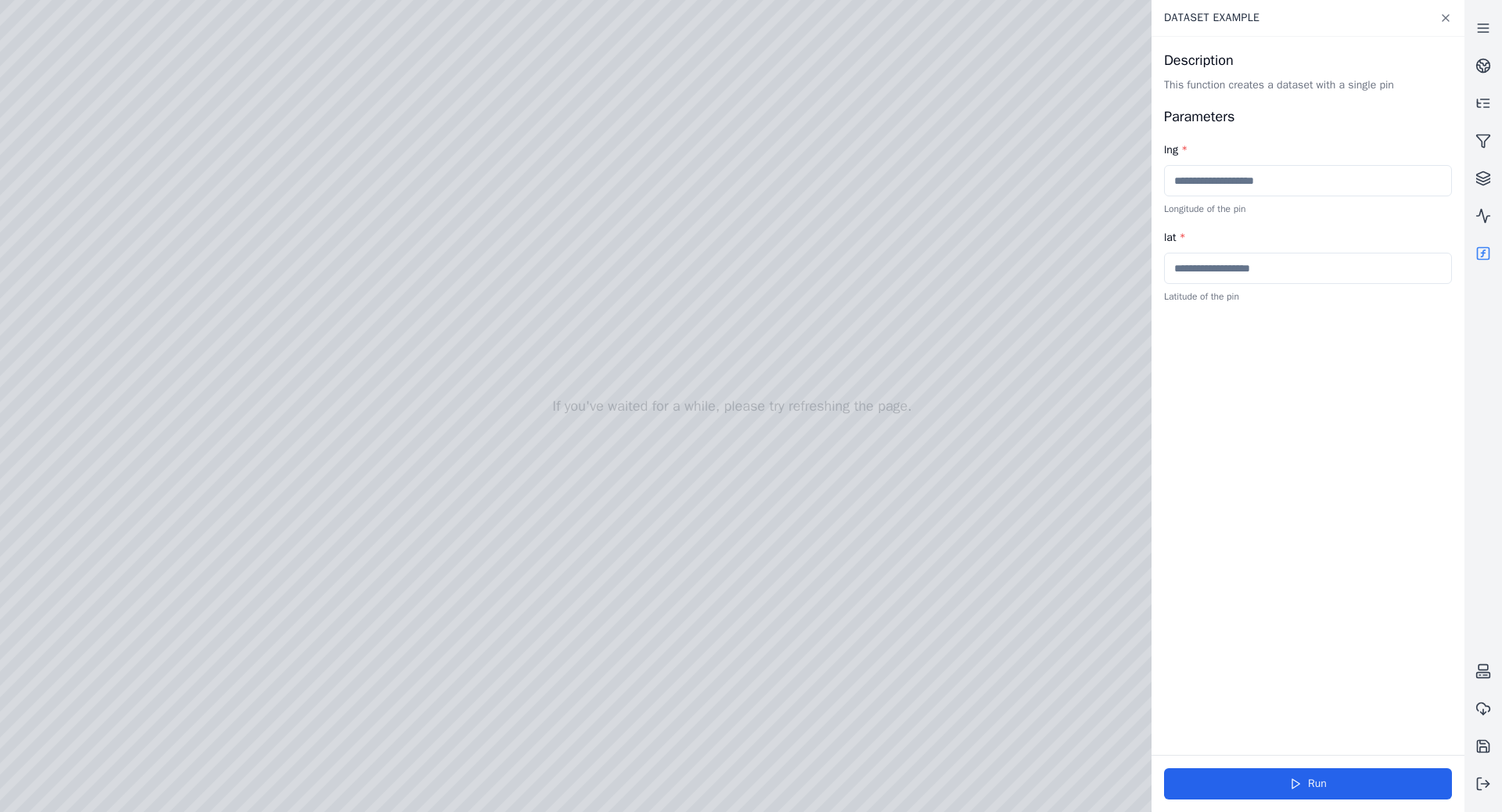 click at bounding box center (1308, 181) 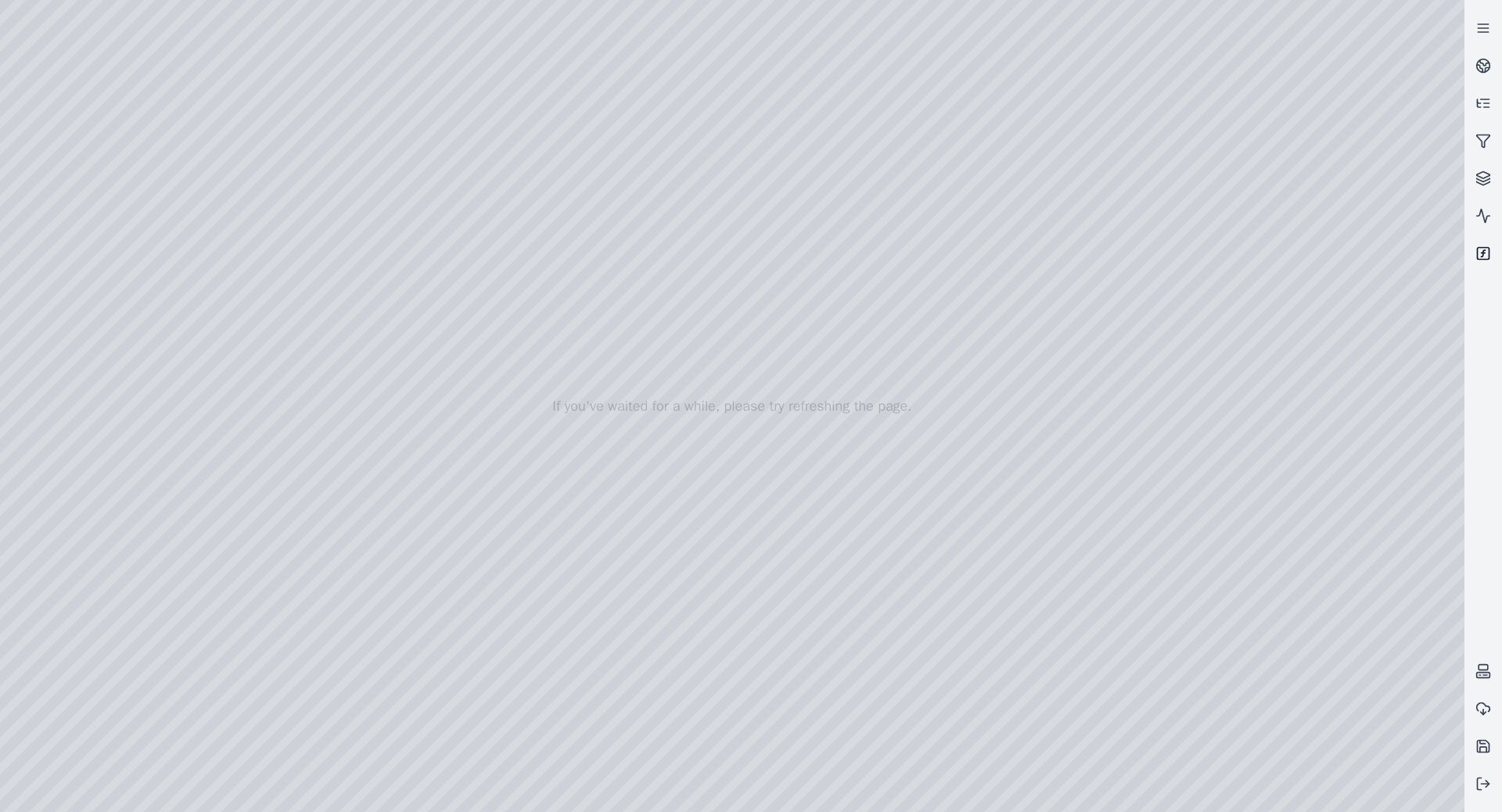 click 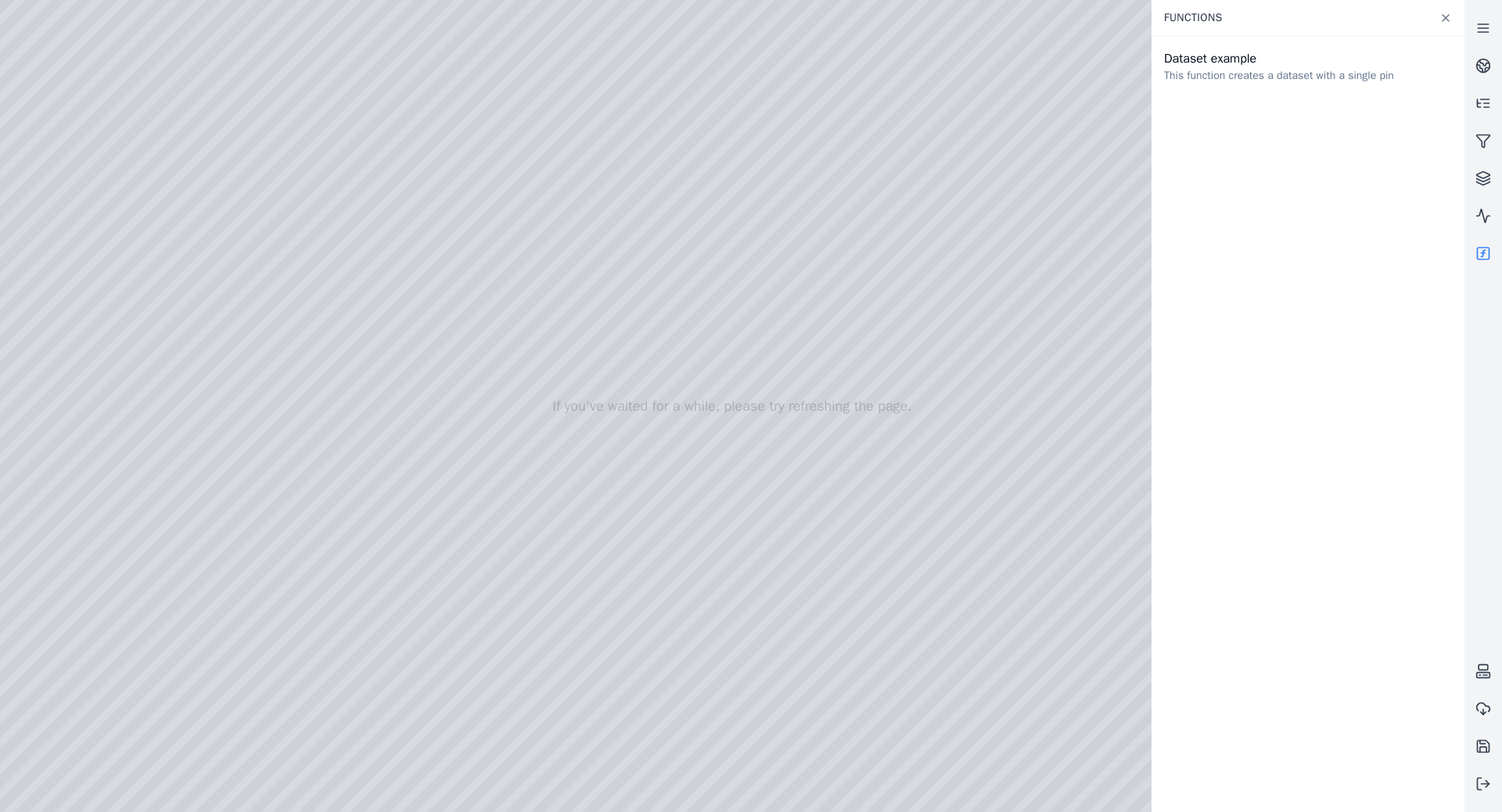 click on "Functions" at bounding box center [1292, 18] 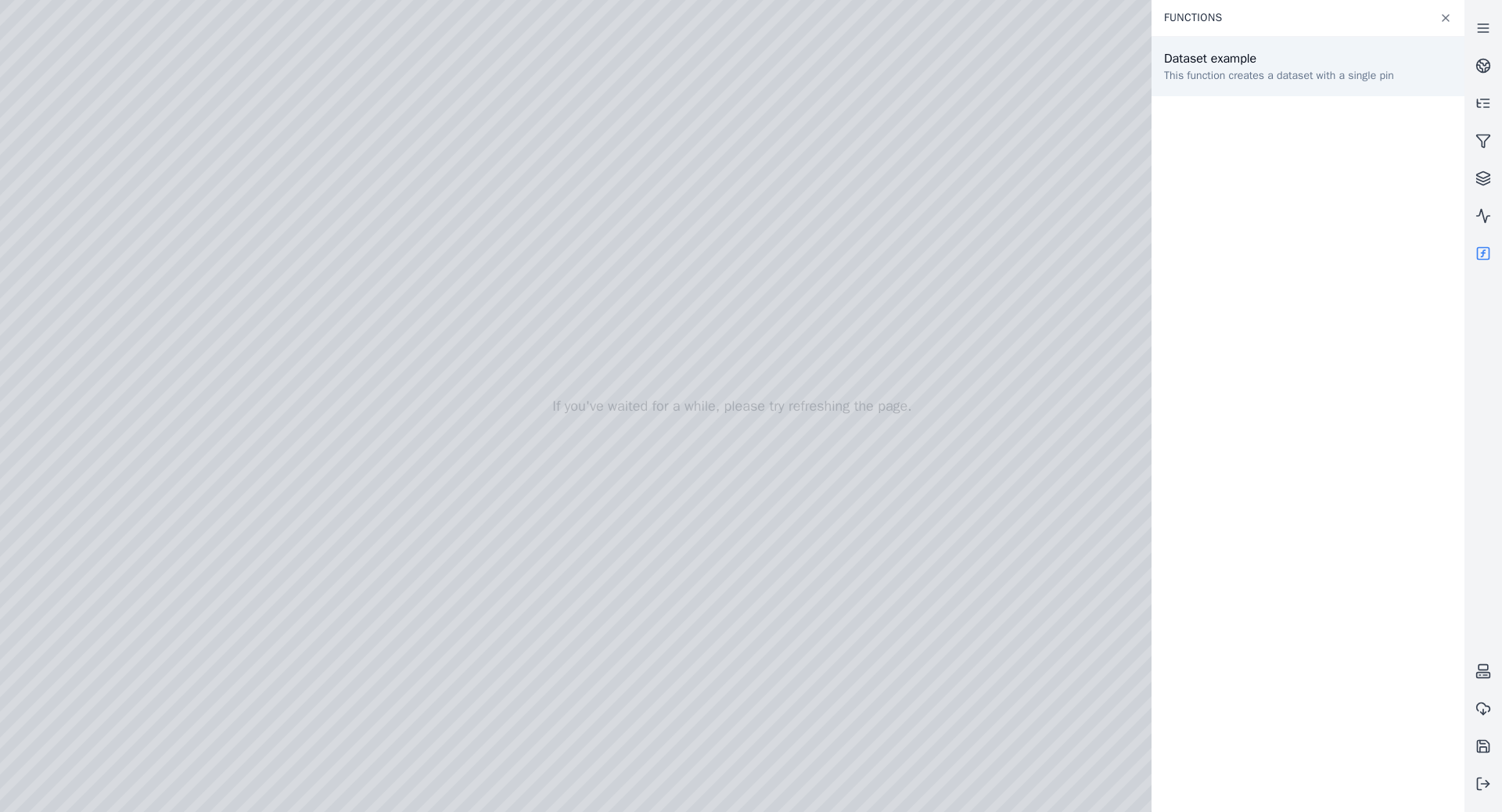 click on "Dataset example" at bounding box center (1279, 59) 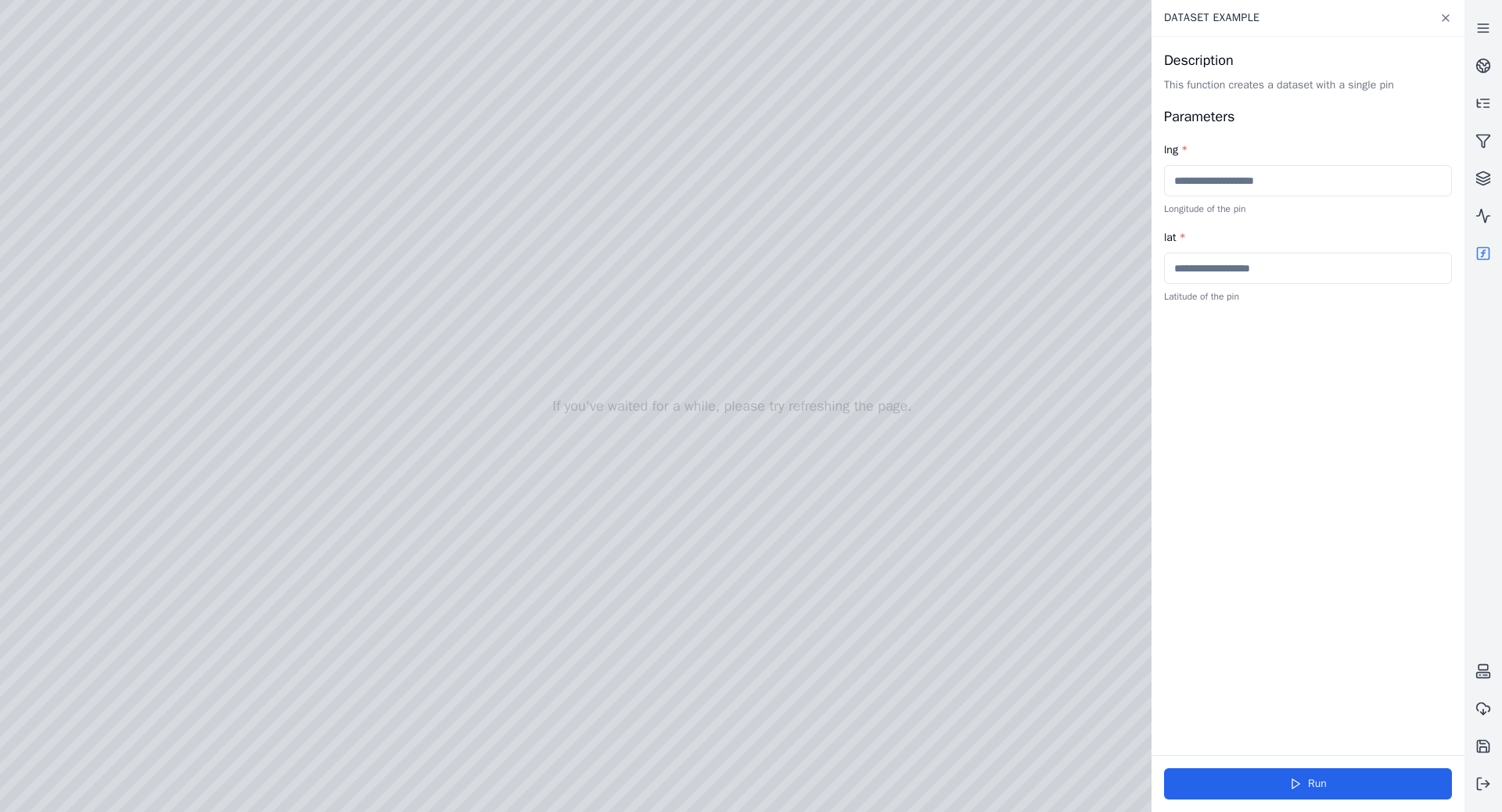 click at bounding box center [1308, 181] 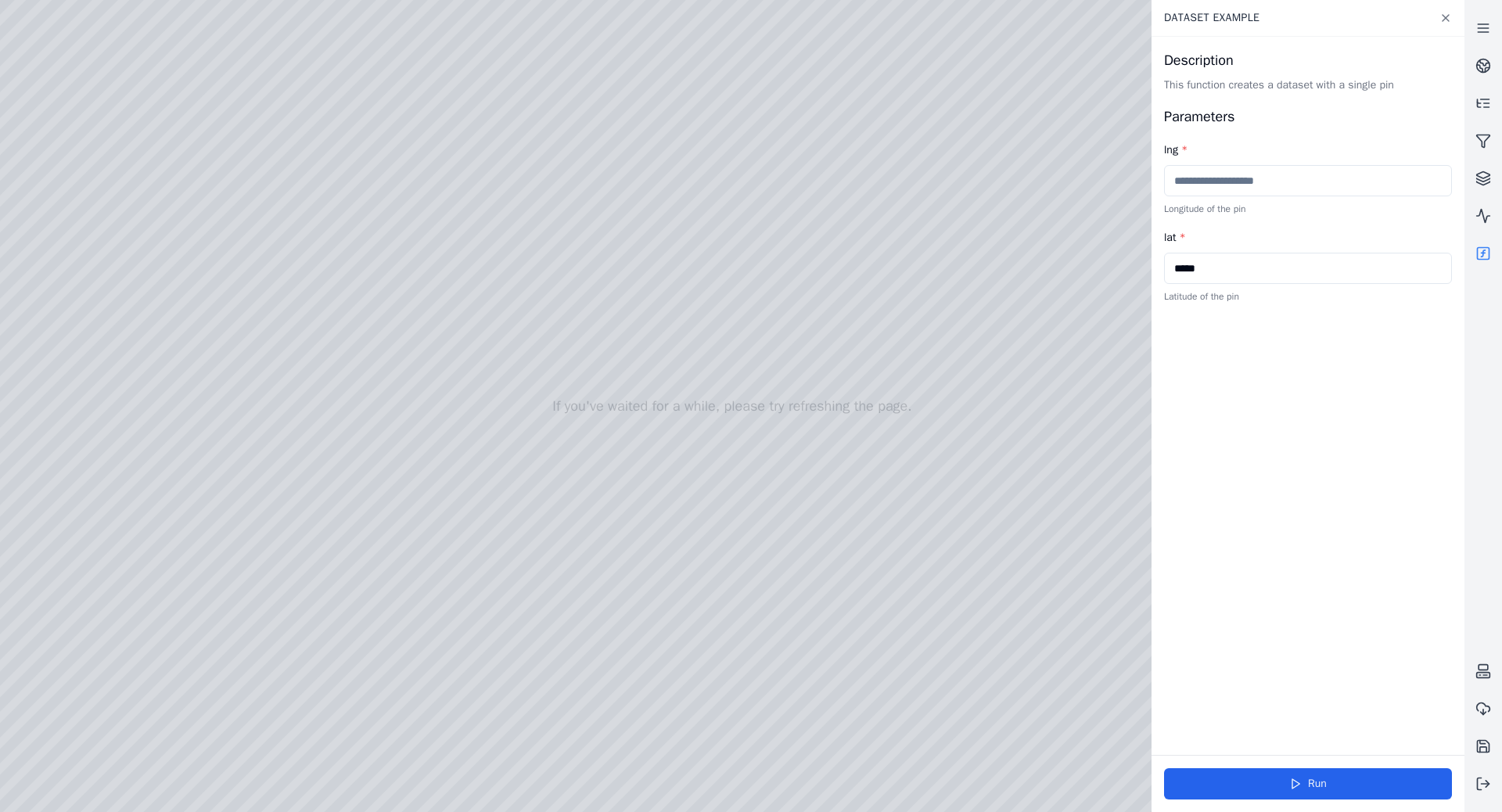 type on "*****" 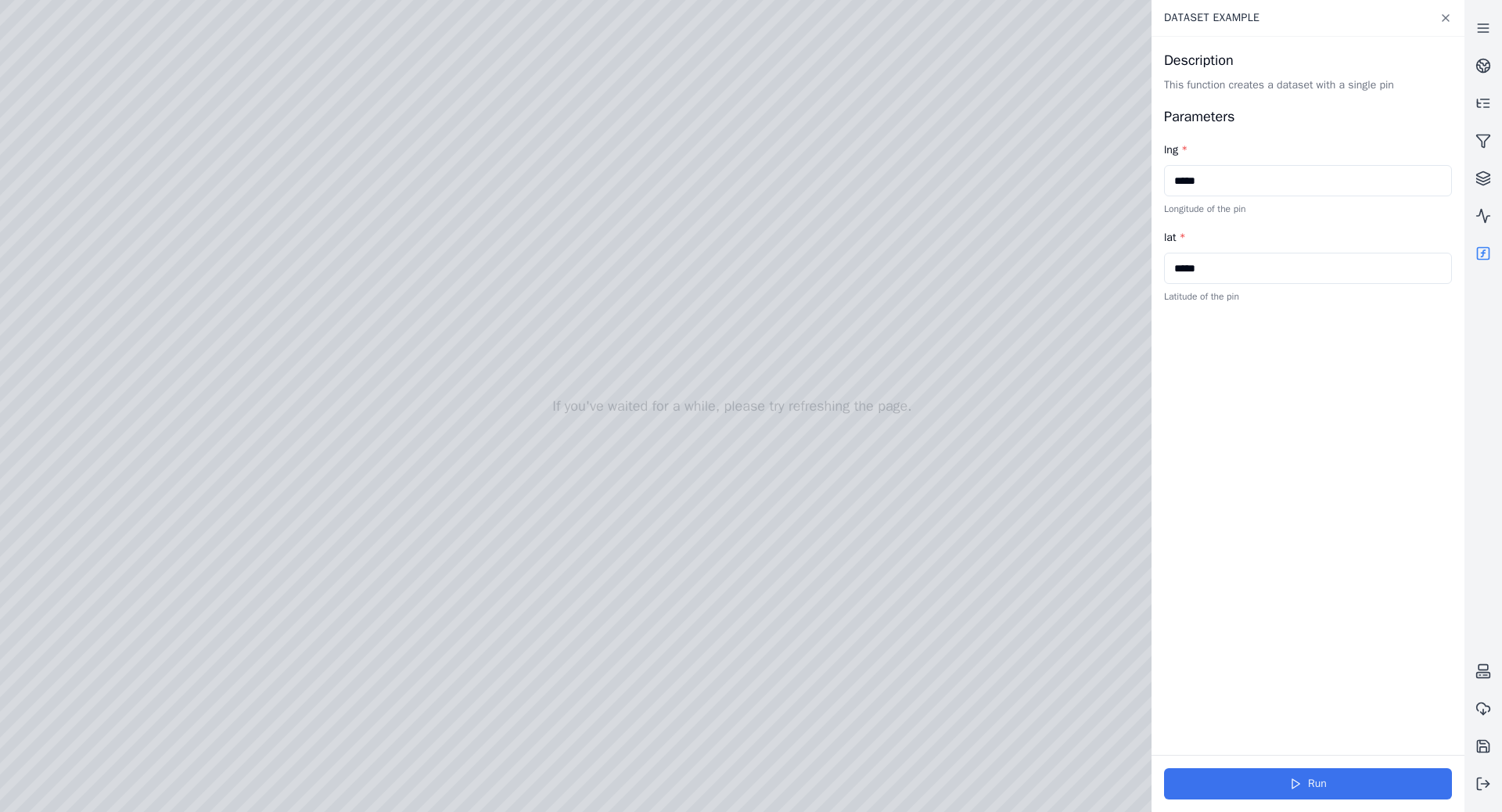 type on "*****" 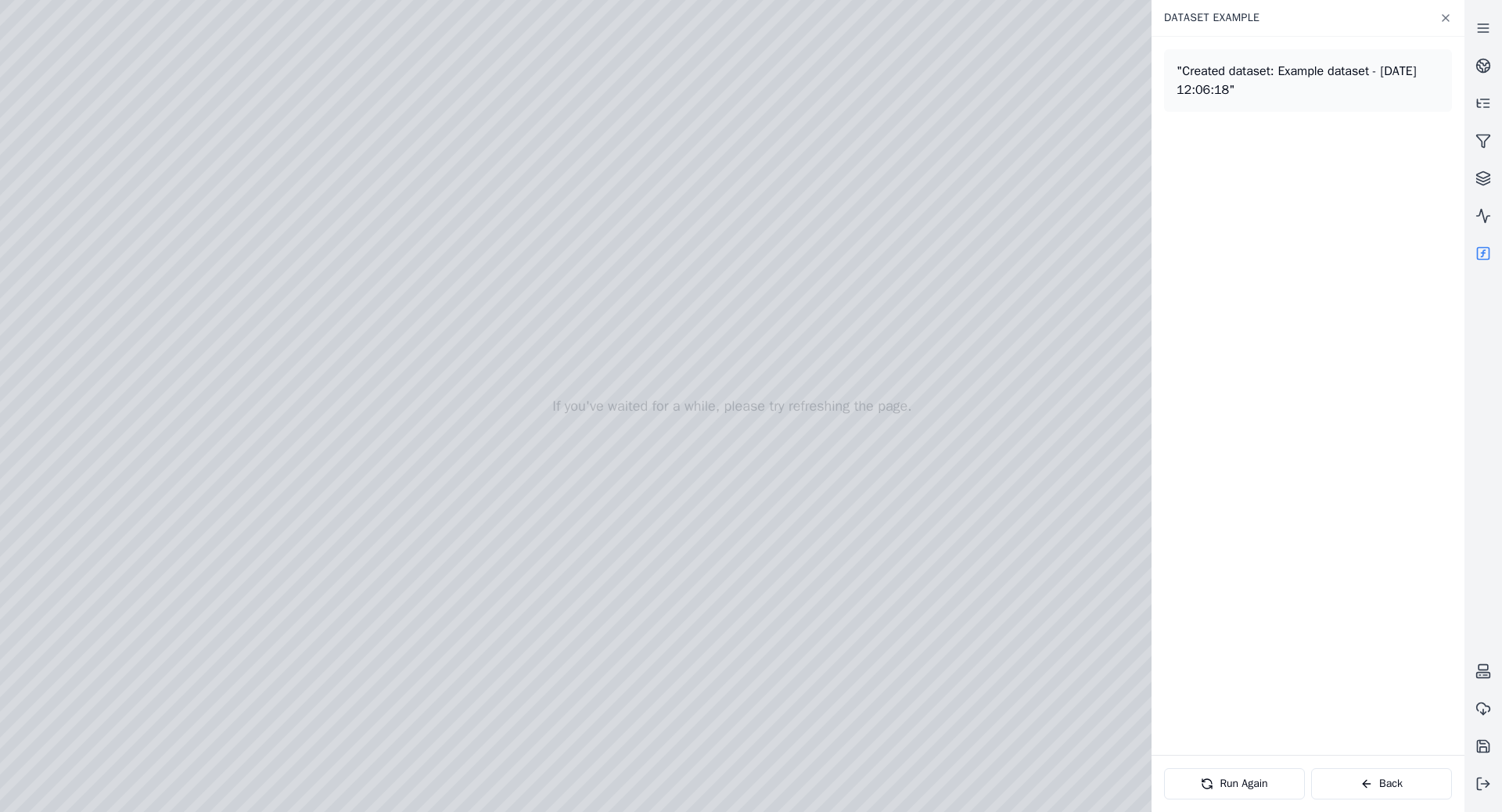 click at bounding box center (732, 406) 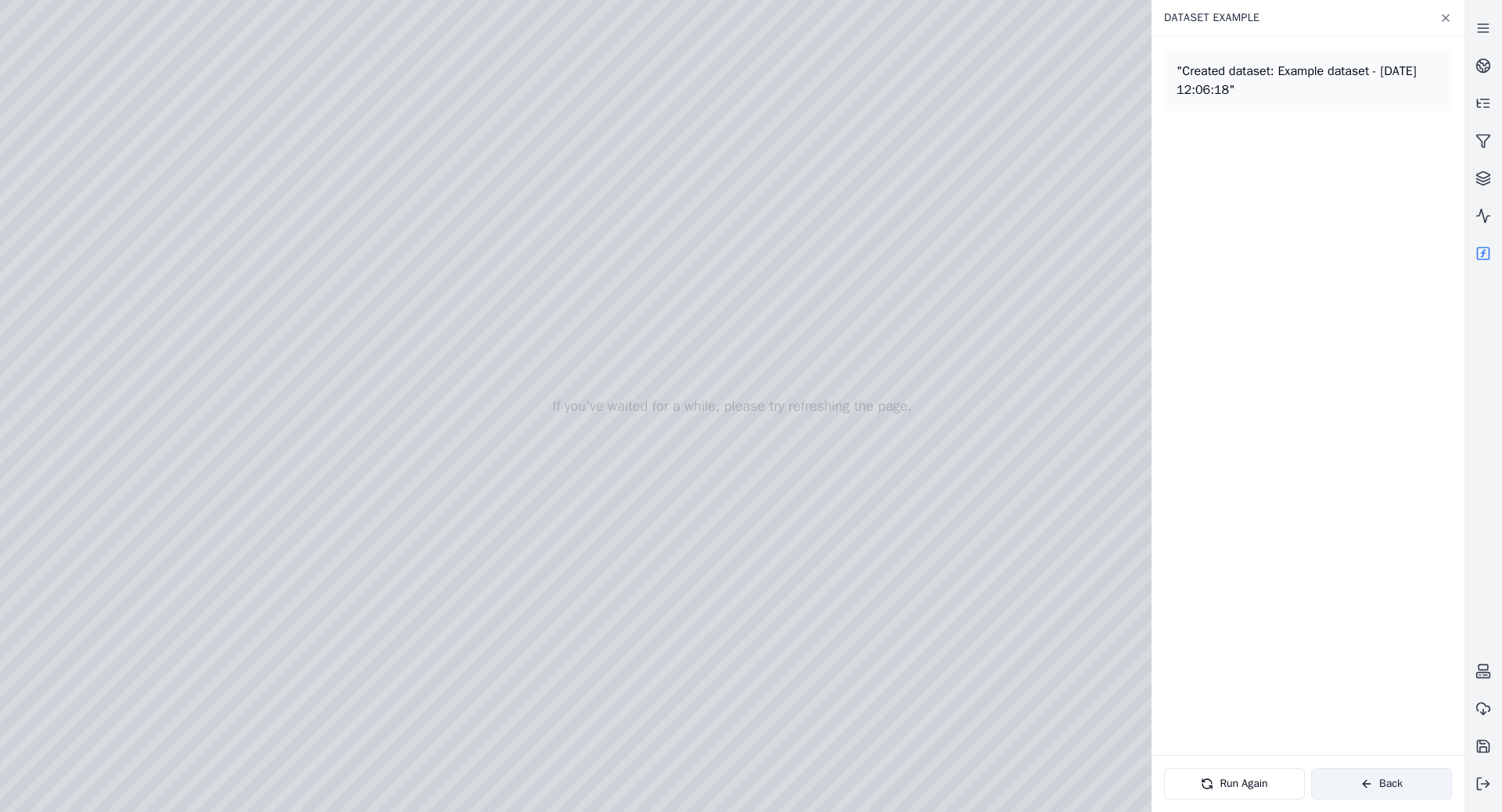 click on "Back" at bounding box center (1382, 784) 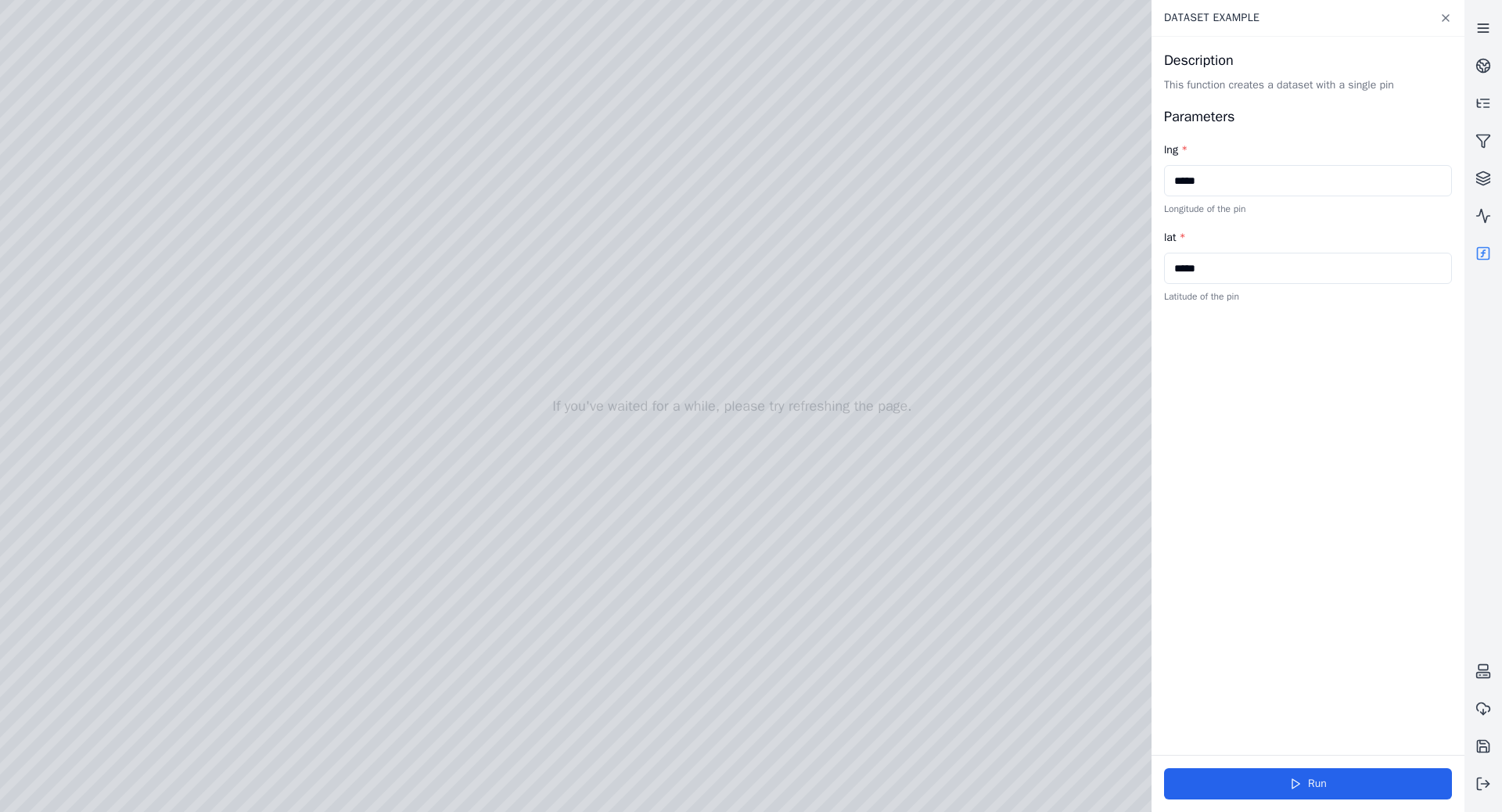 click at bounding box center [1483, 28] 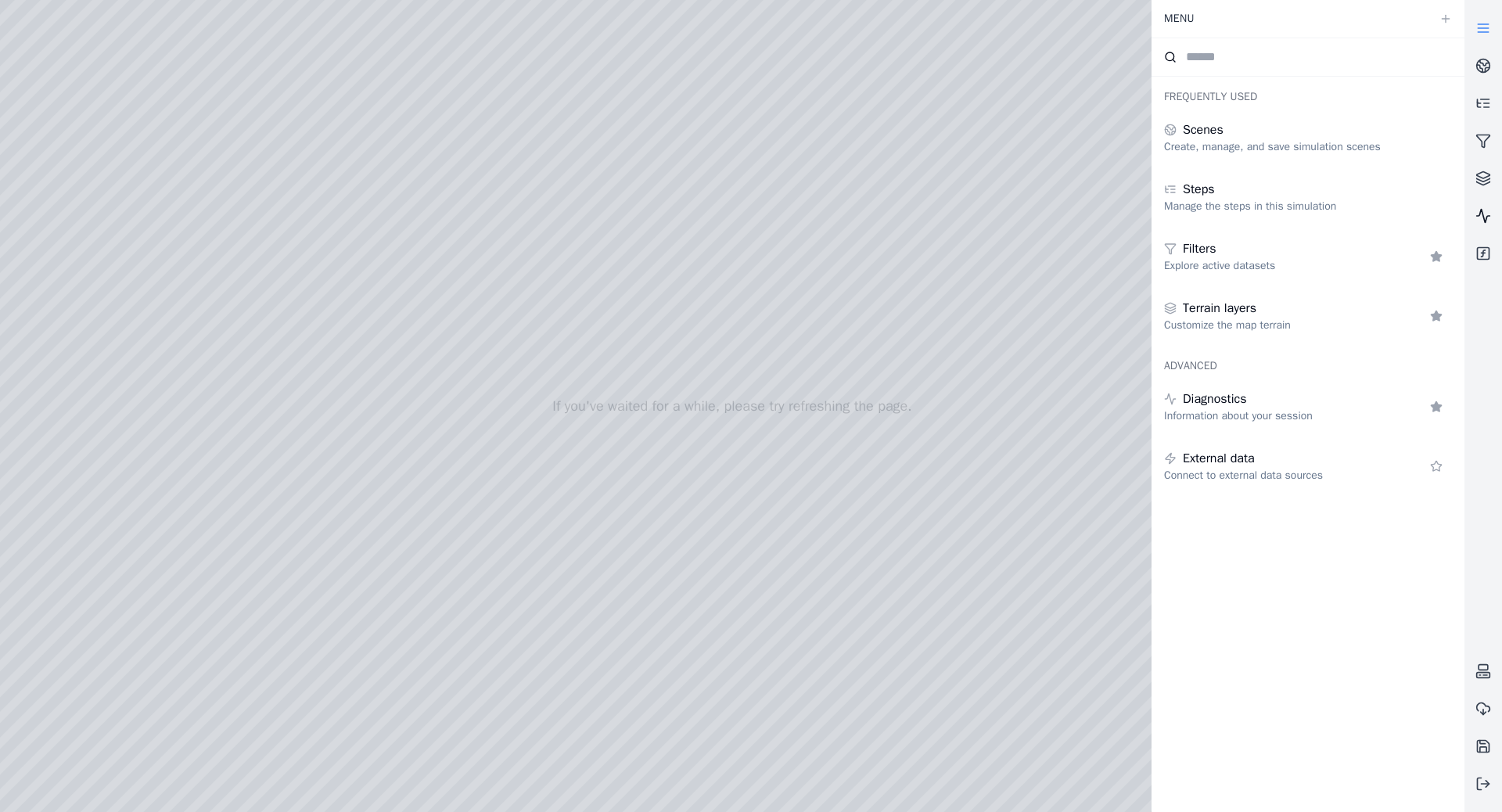 click at bounding box center (1483, 216) 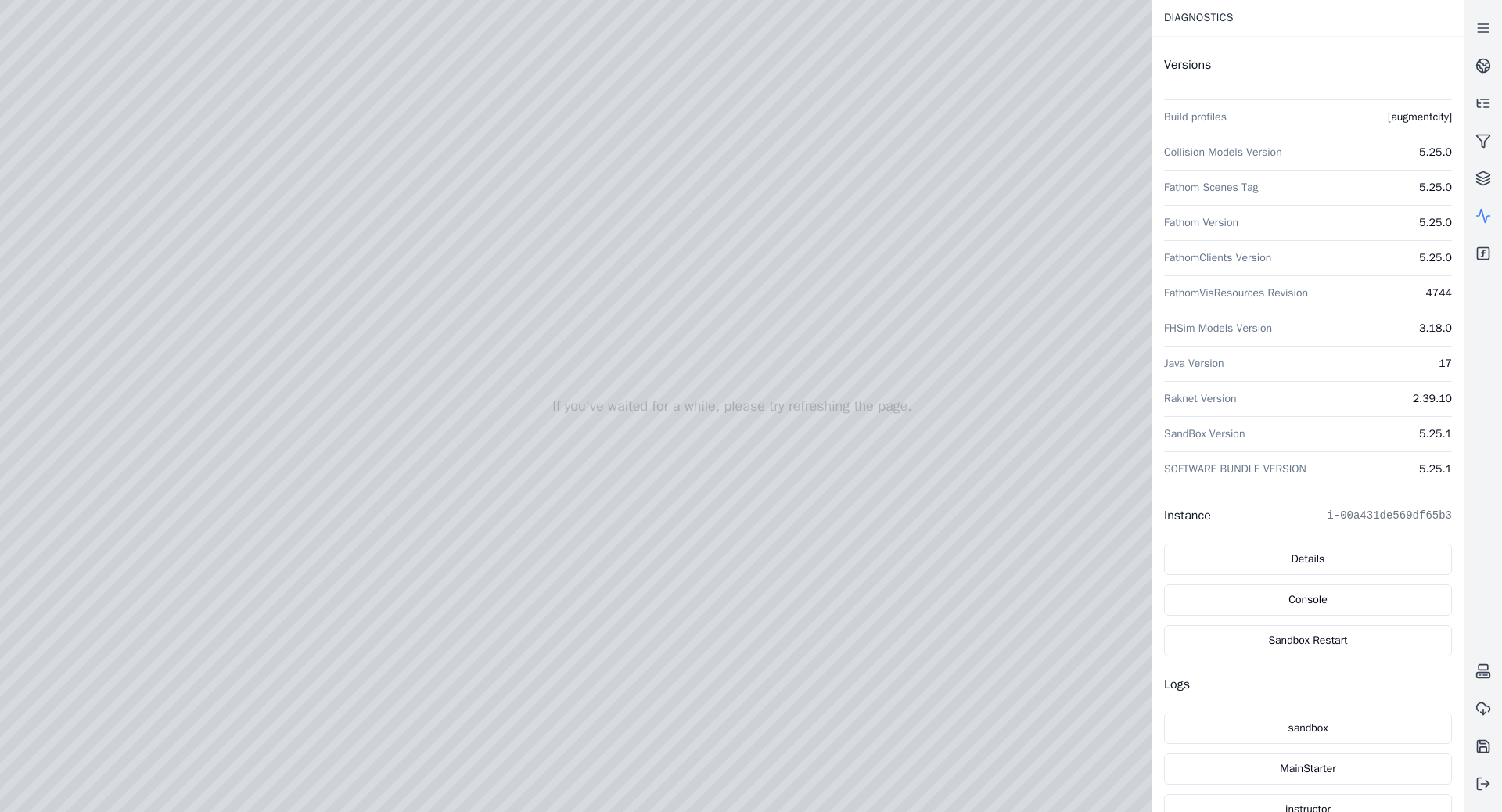 click on "Versions Build profiles [augmentcity] Collision Models Version 5.25.0 Fathom Scenes Tag 5.25.0 Fathom Version 5.25.0 FathomClients Version 5.25.0 FathomVisResources Revision 4744 FHSim Models Version 3.18.0 Java Version 17 Raknet Version 2.39.10 SandBox Version 5.25.1 SOFTWARE BUNDLE VERSION 5.25.1 Instance i-00a431de569df65b3 Details Console Sandbox Restart Logs sandbox MainStarter instructor ensemble-server on-boot dcv-server/agent dcv-server/agent-session dcv-server/agent-user dcv-server/server" at bounding box center (1308, 562) 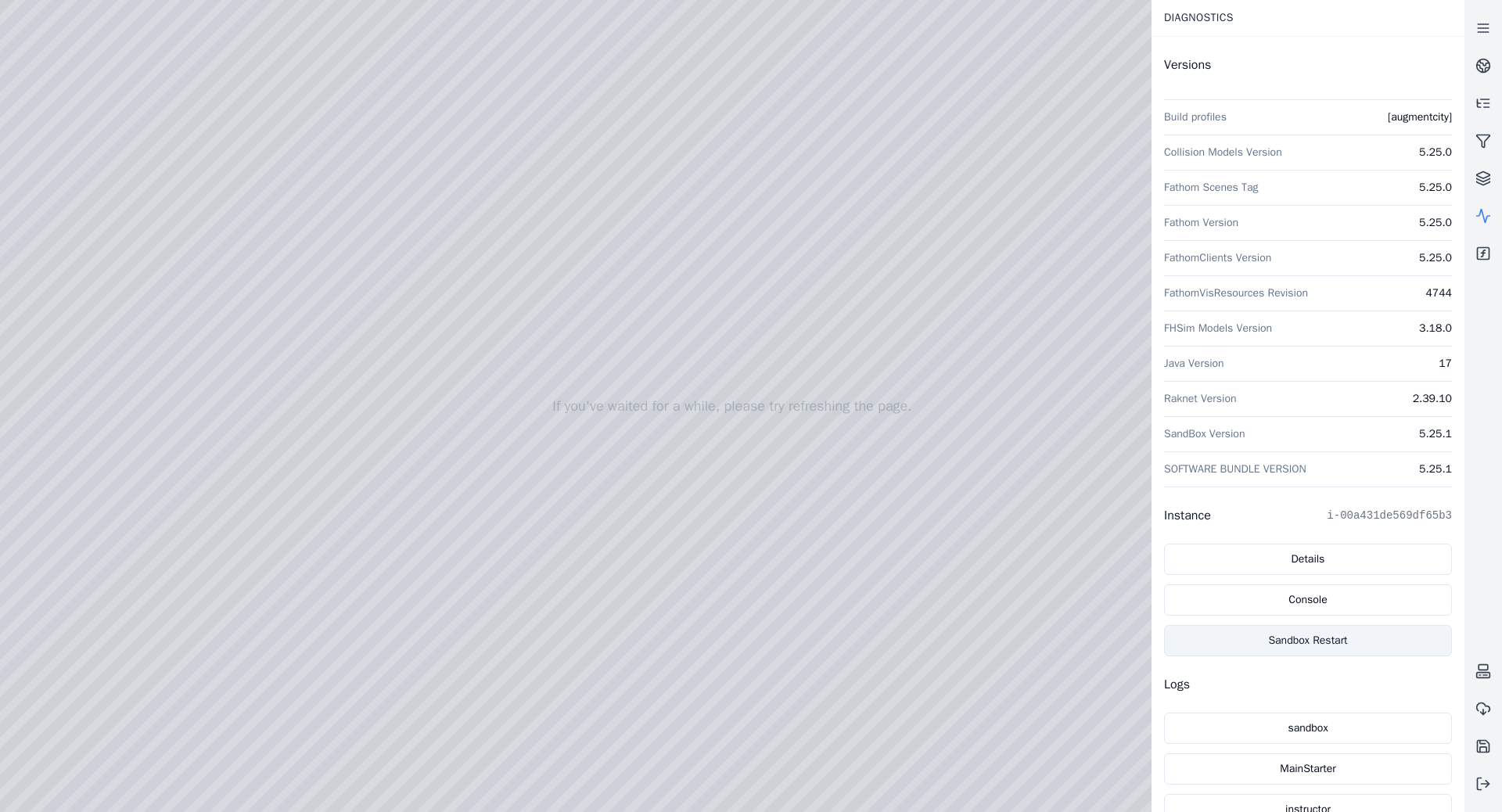 click on "Sandbox Restart" at bounding box center (1308, 641) 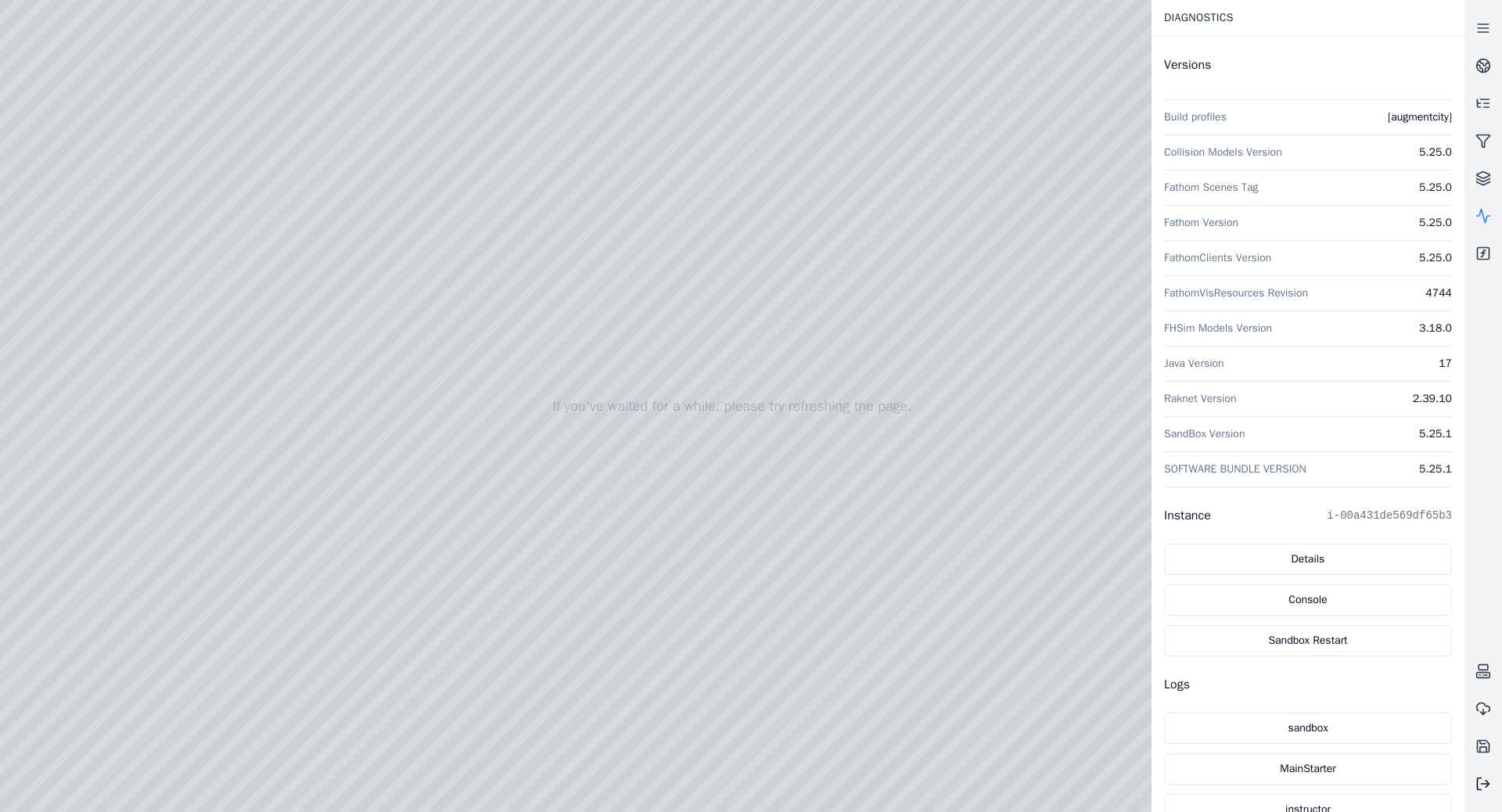 click 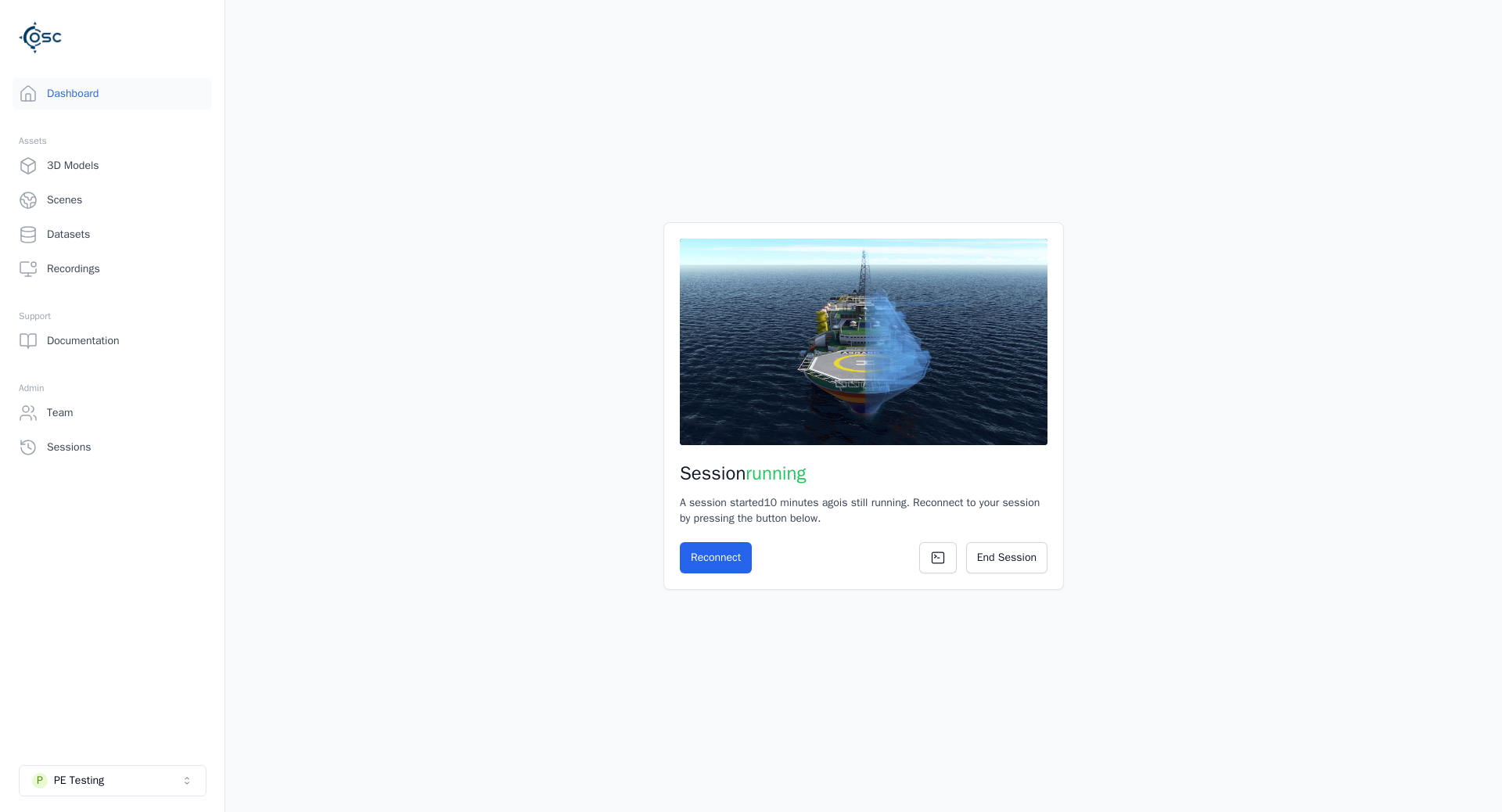 click on "3D Models Scenes Datasets Recordings" at bounding box center (112, 217) 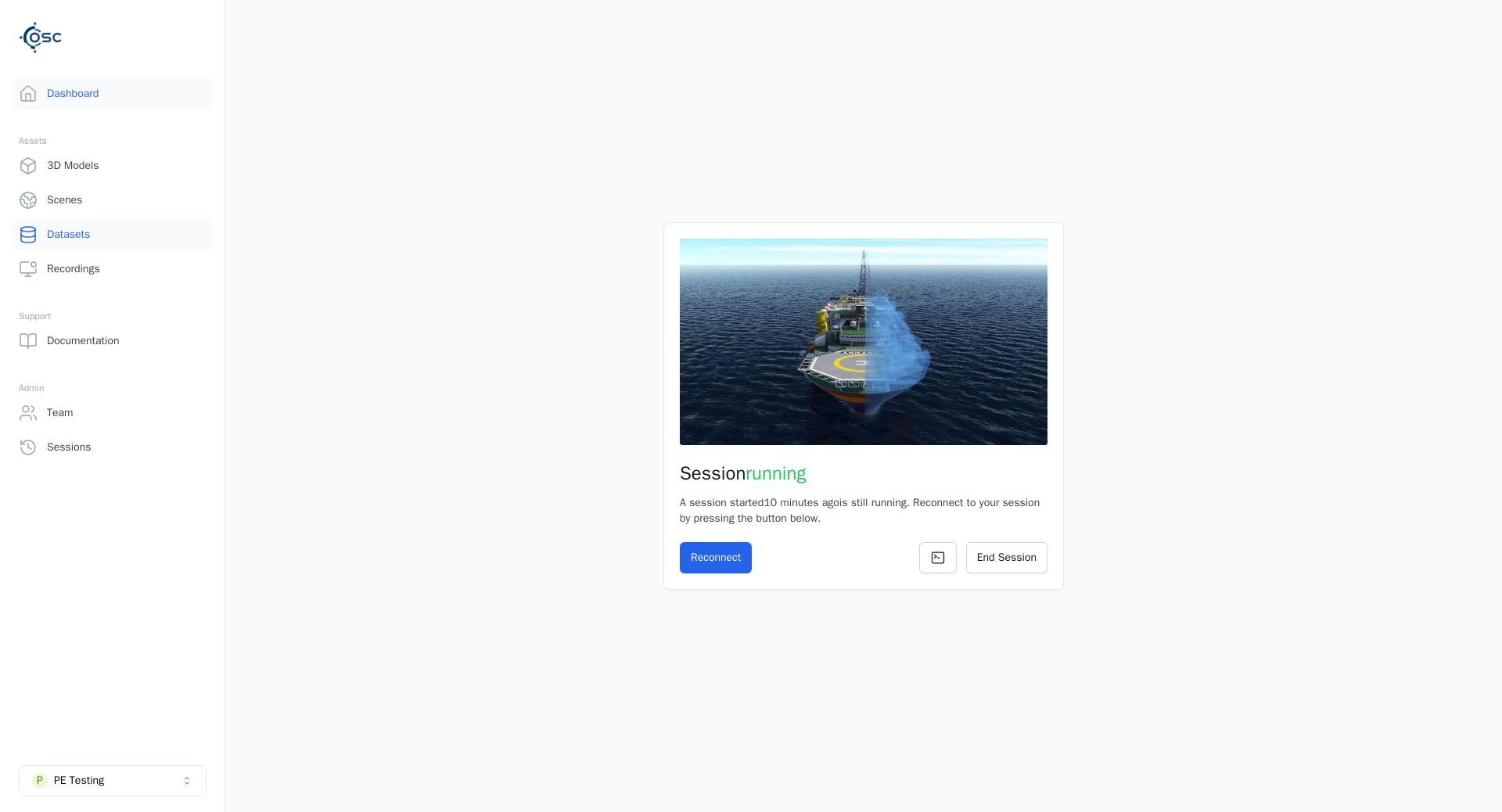 click on "Datasets" at bounding box center [112, 235] 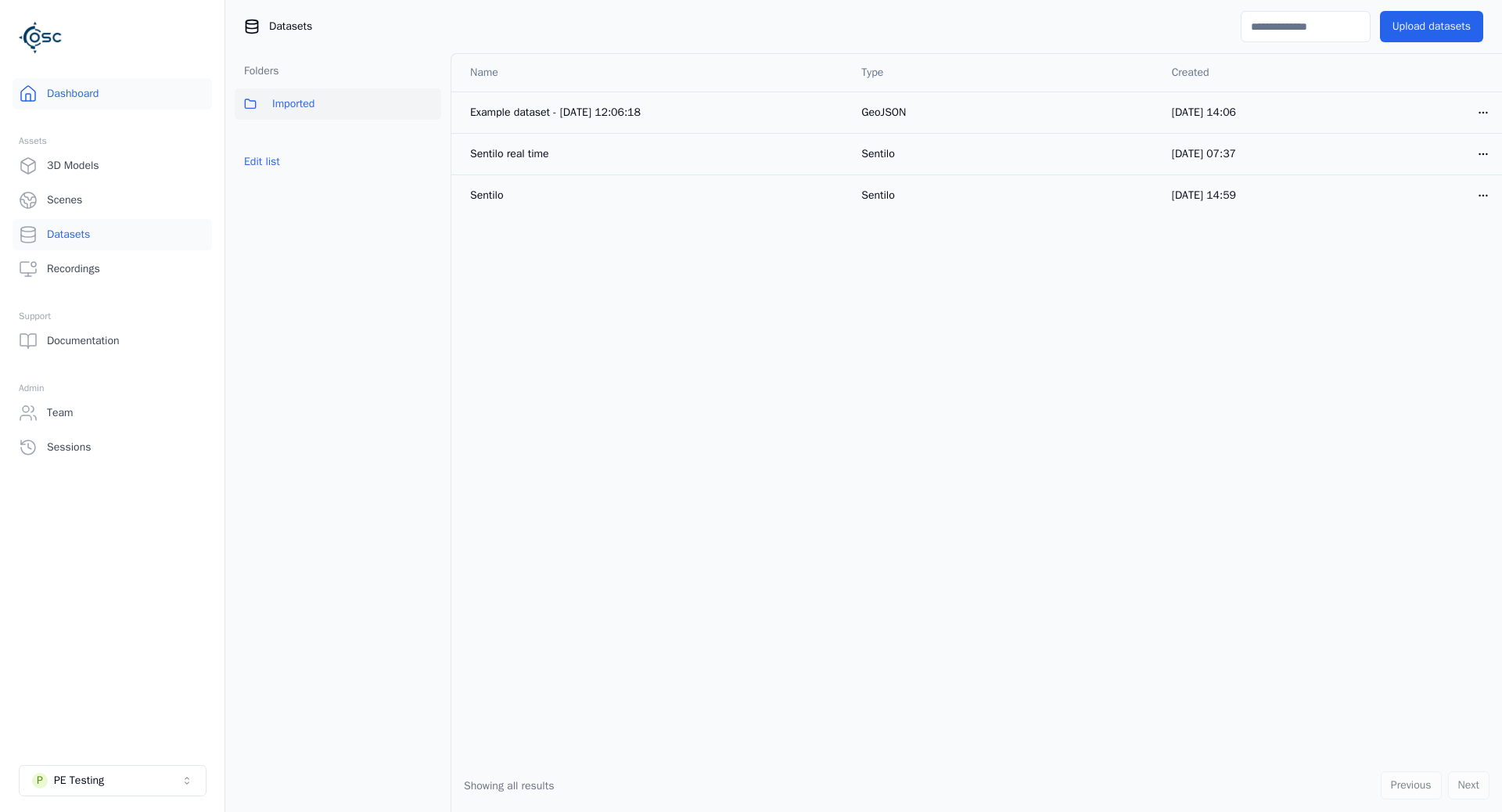 click on "Dashboard" at bounding box center [112, 94] 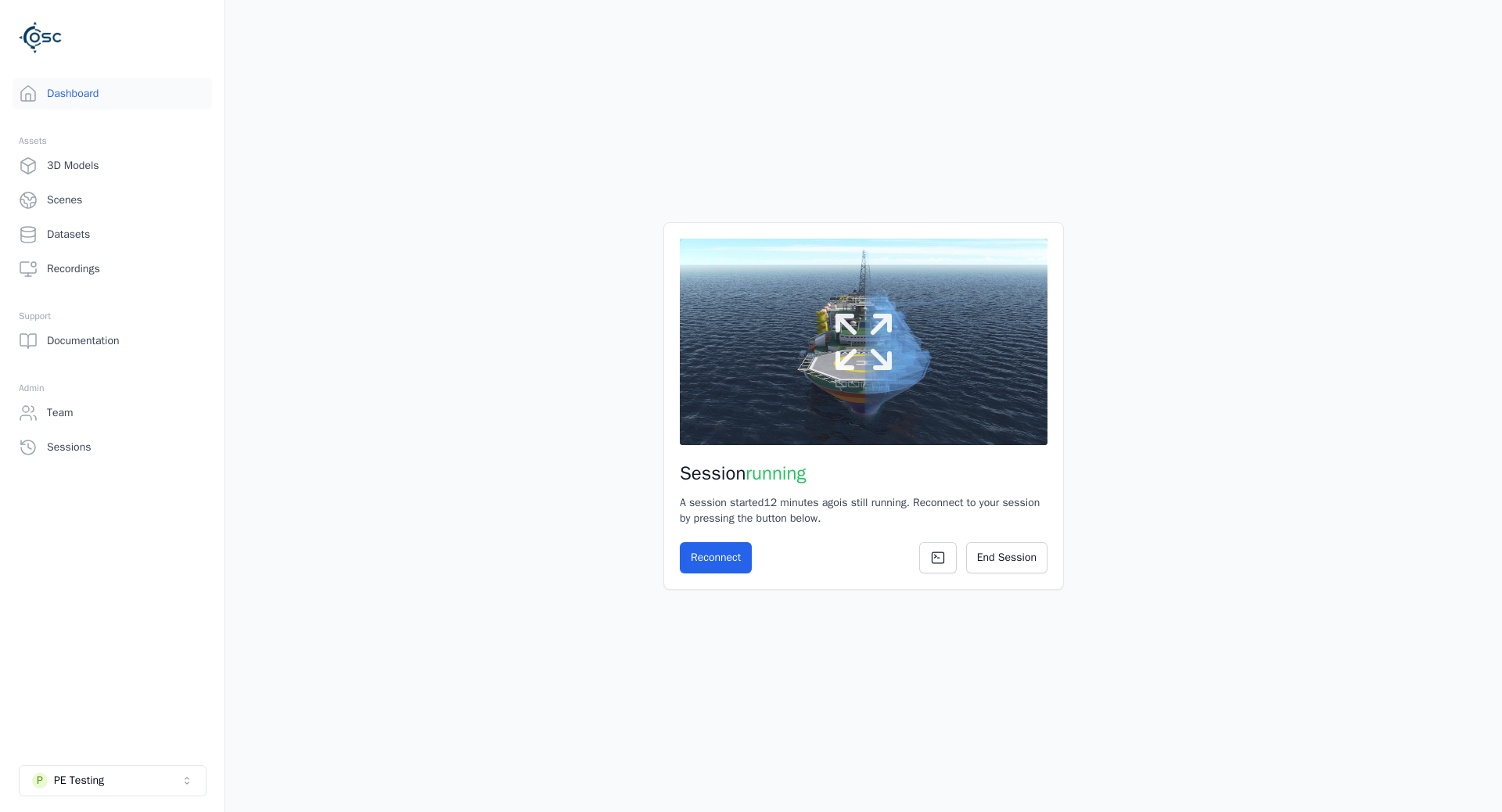 click at bounding box center [864, 342] 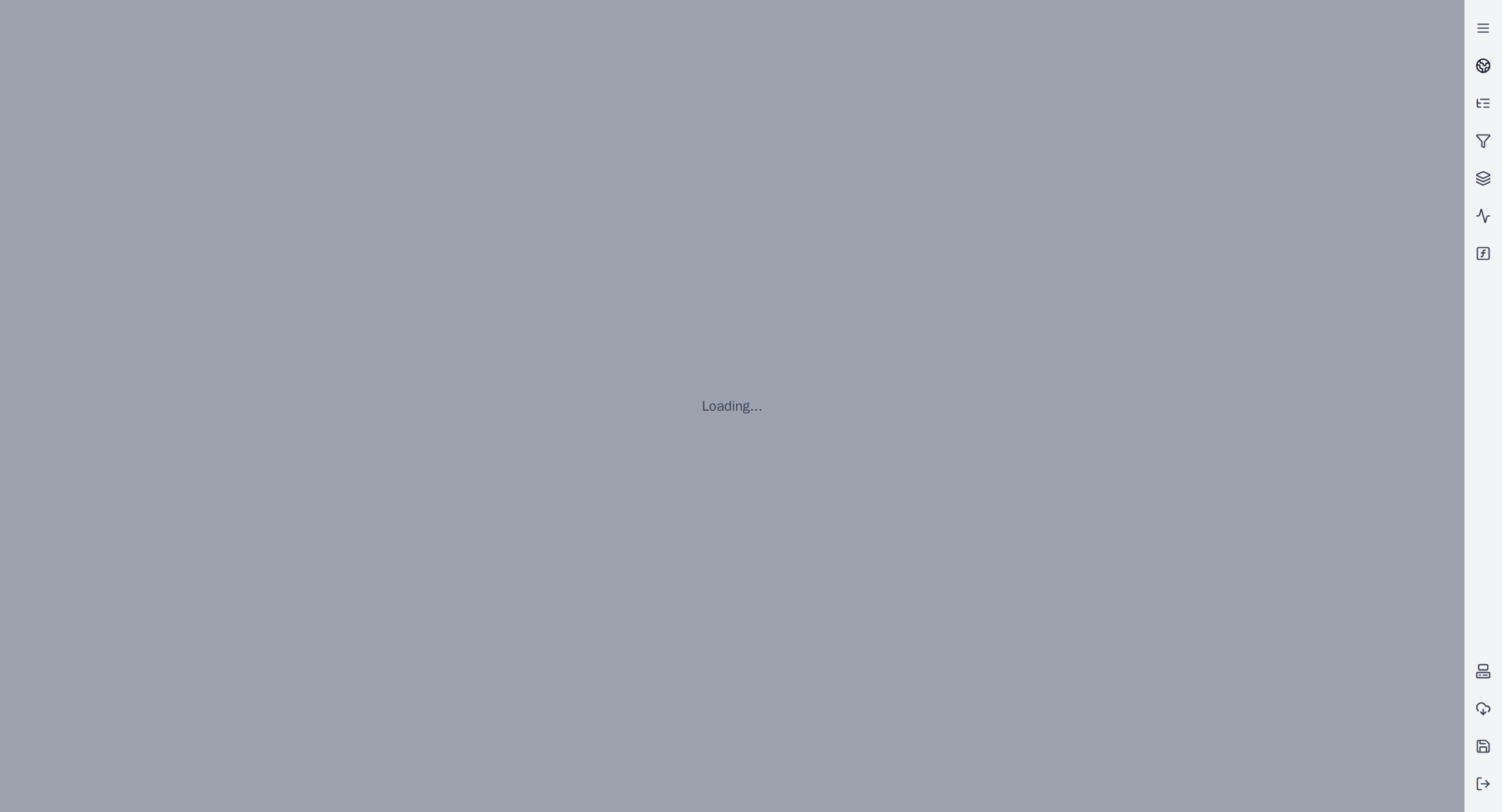 click 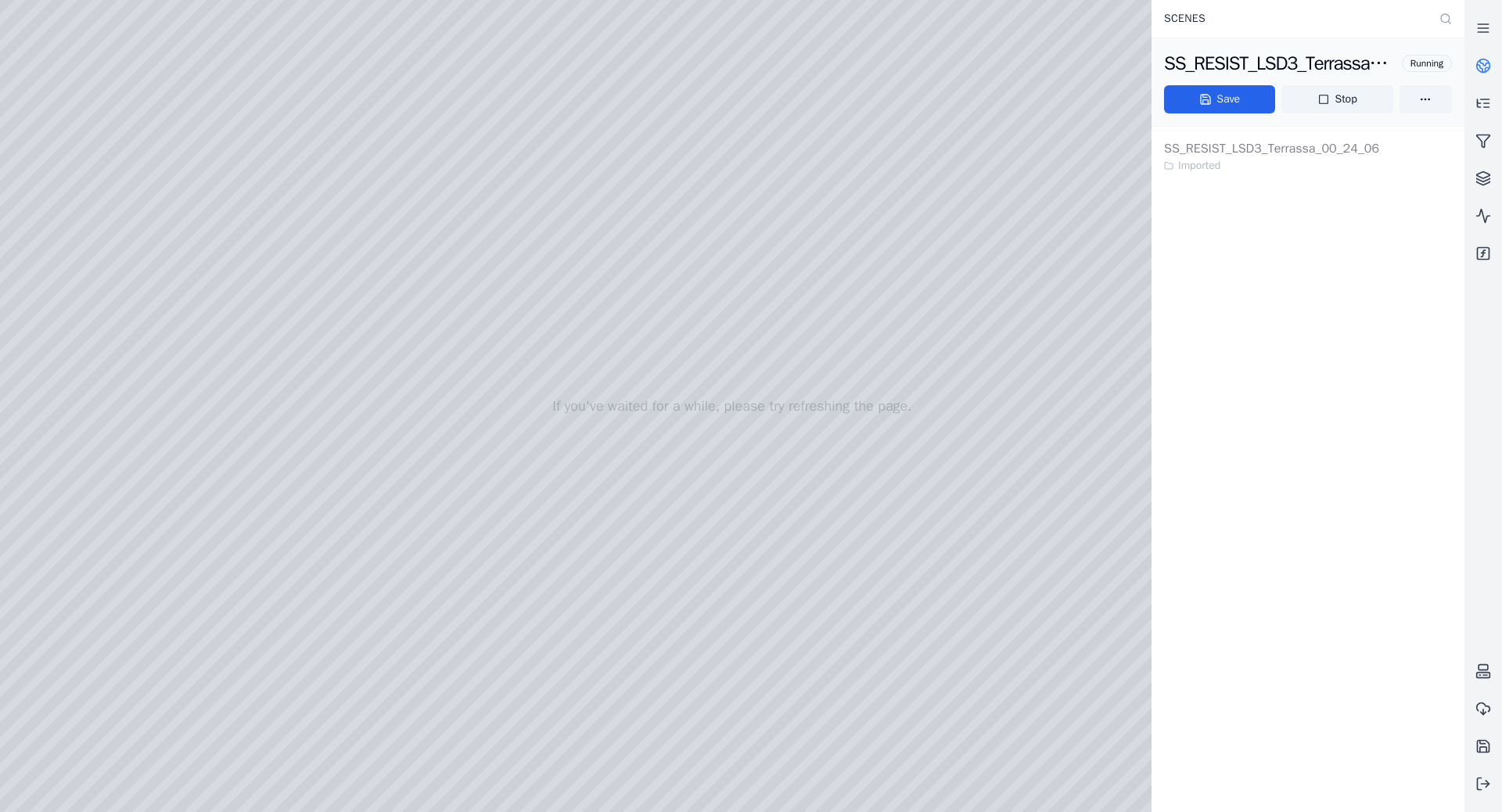 drag, startPoint x: 911, startPoint y: 309, endPoint x: 959, endPoint y: 382, distance: 87.367042 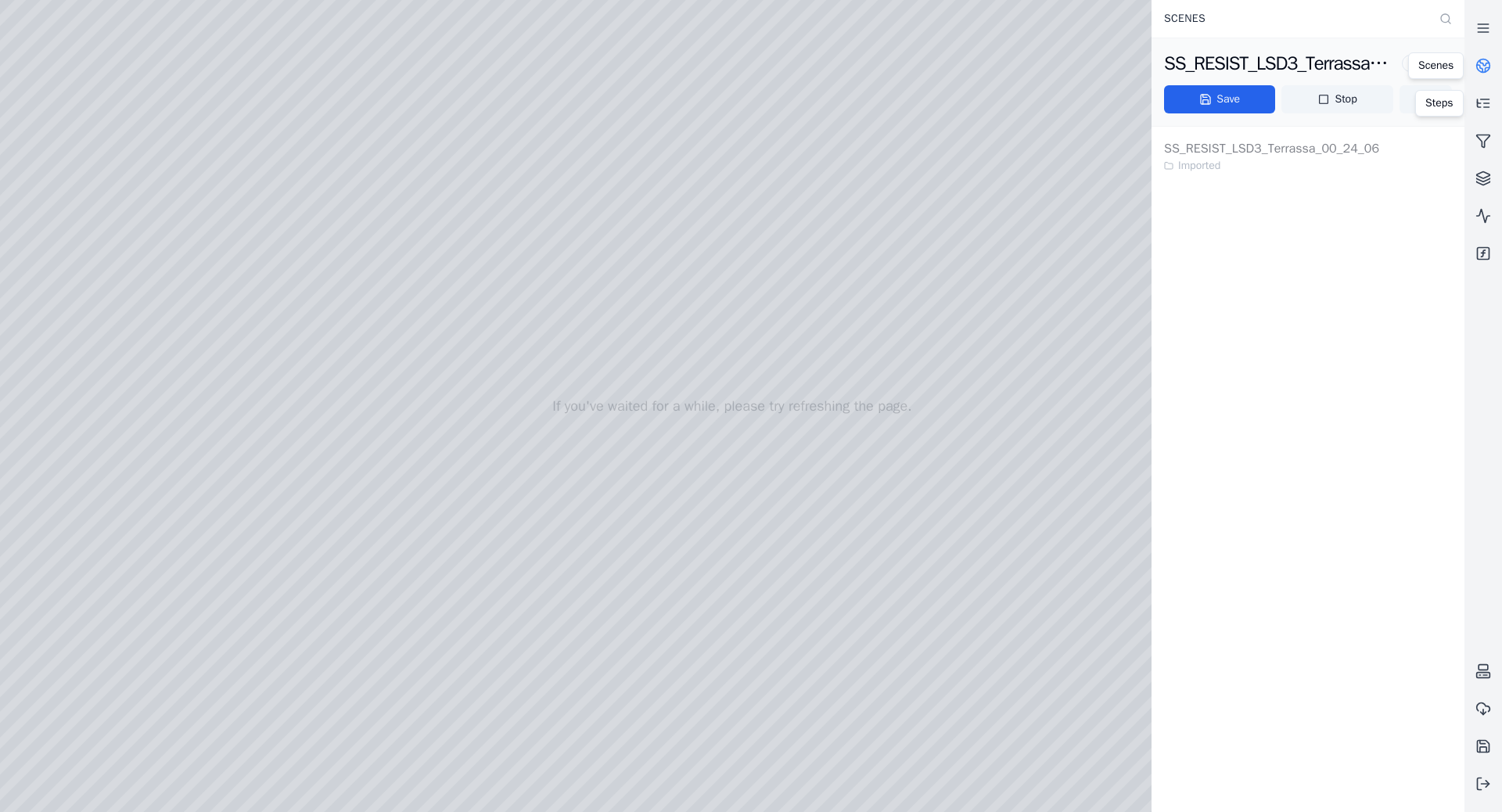 click 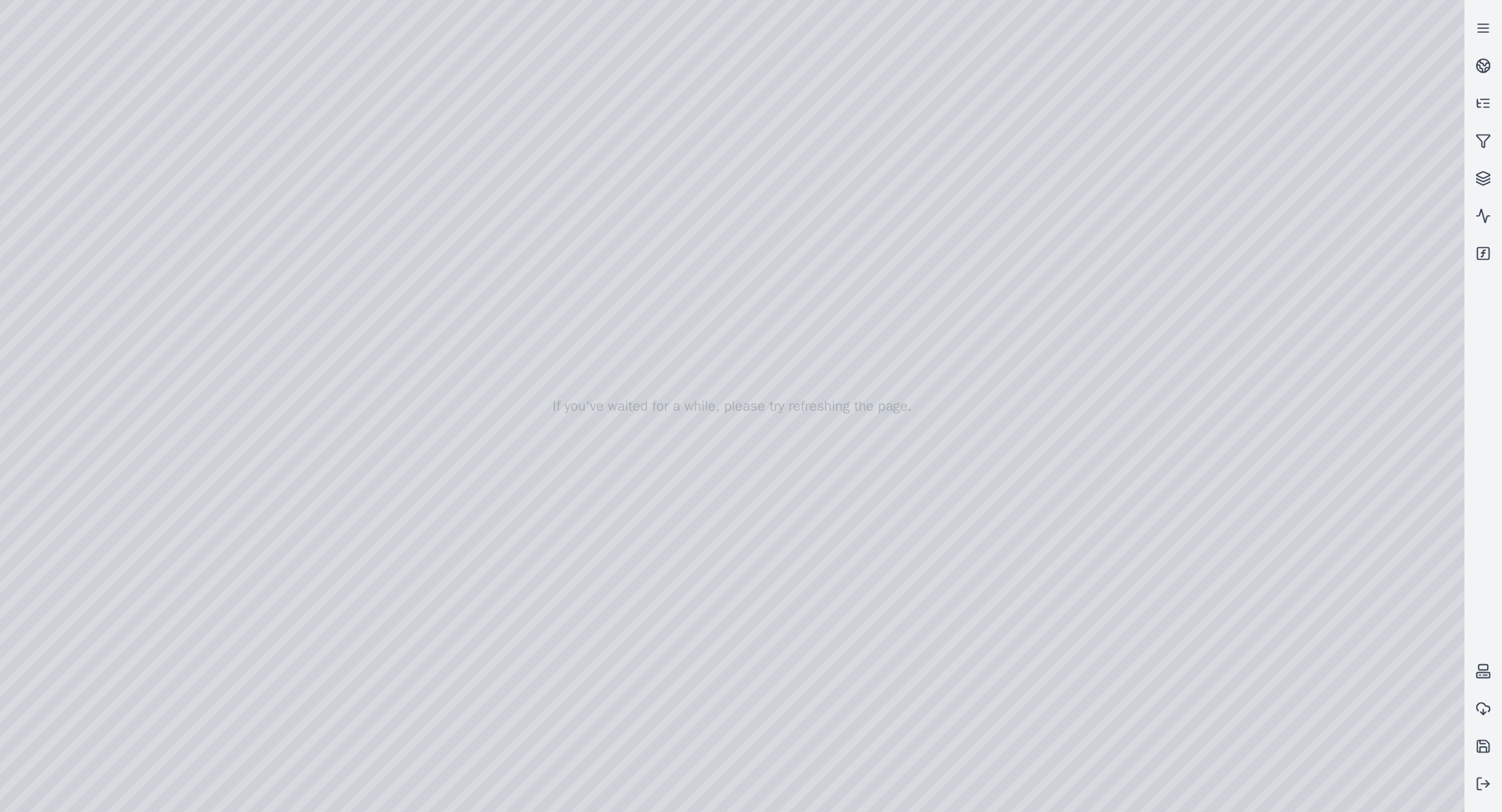click at bounding box center [732, 406] 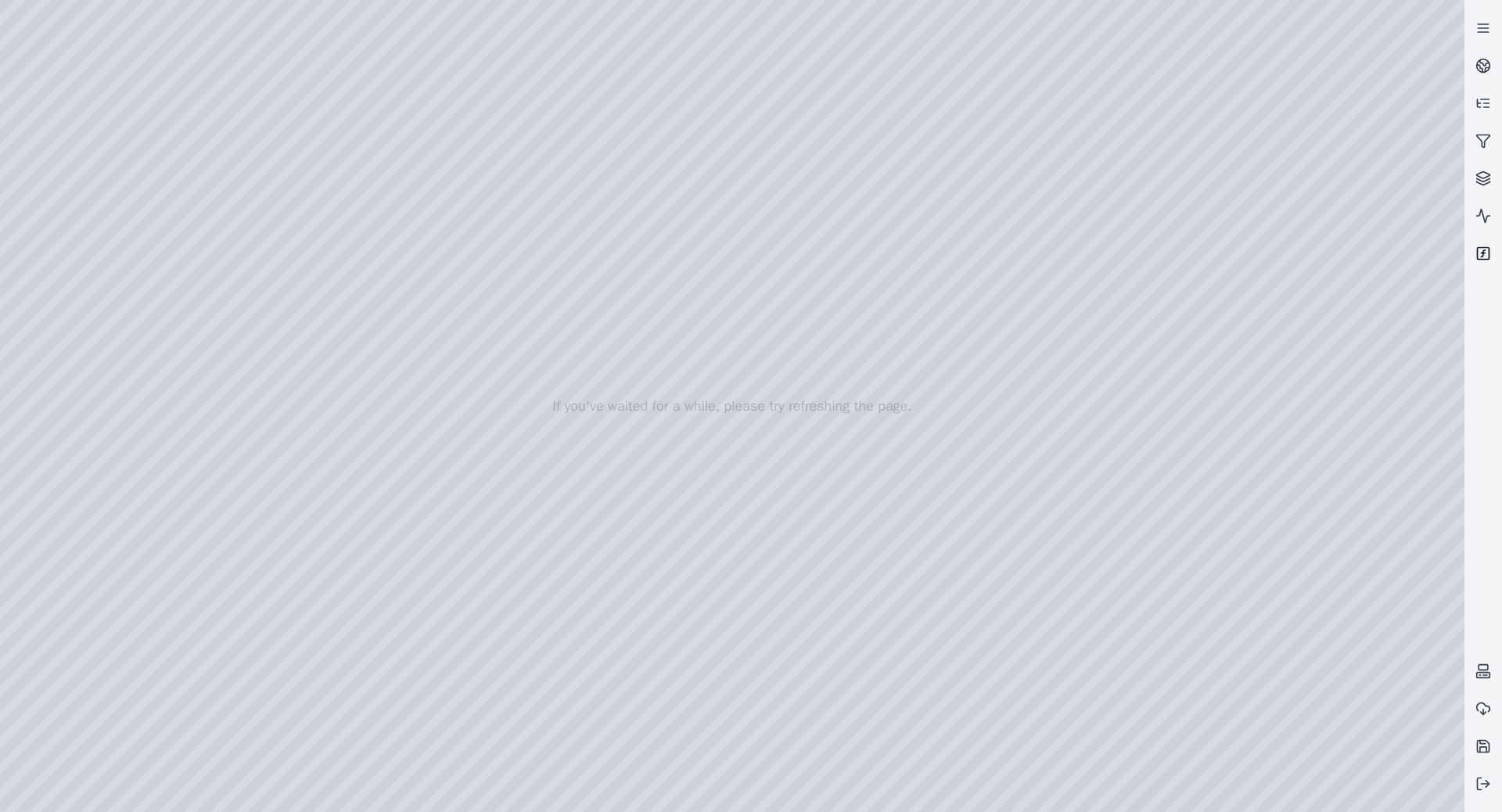 click 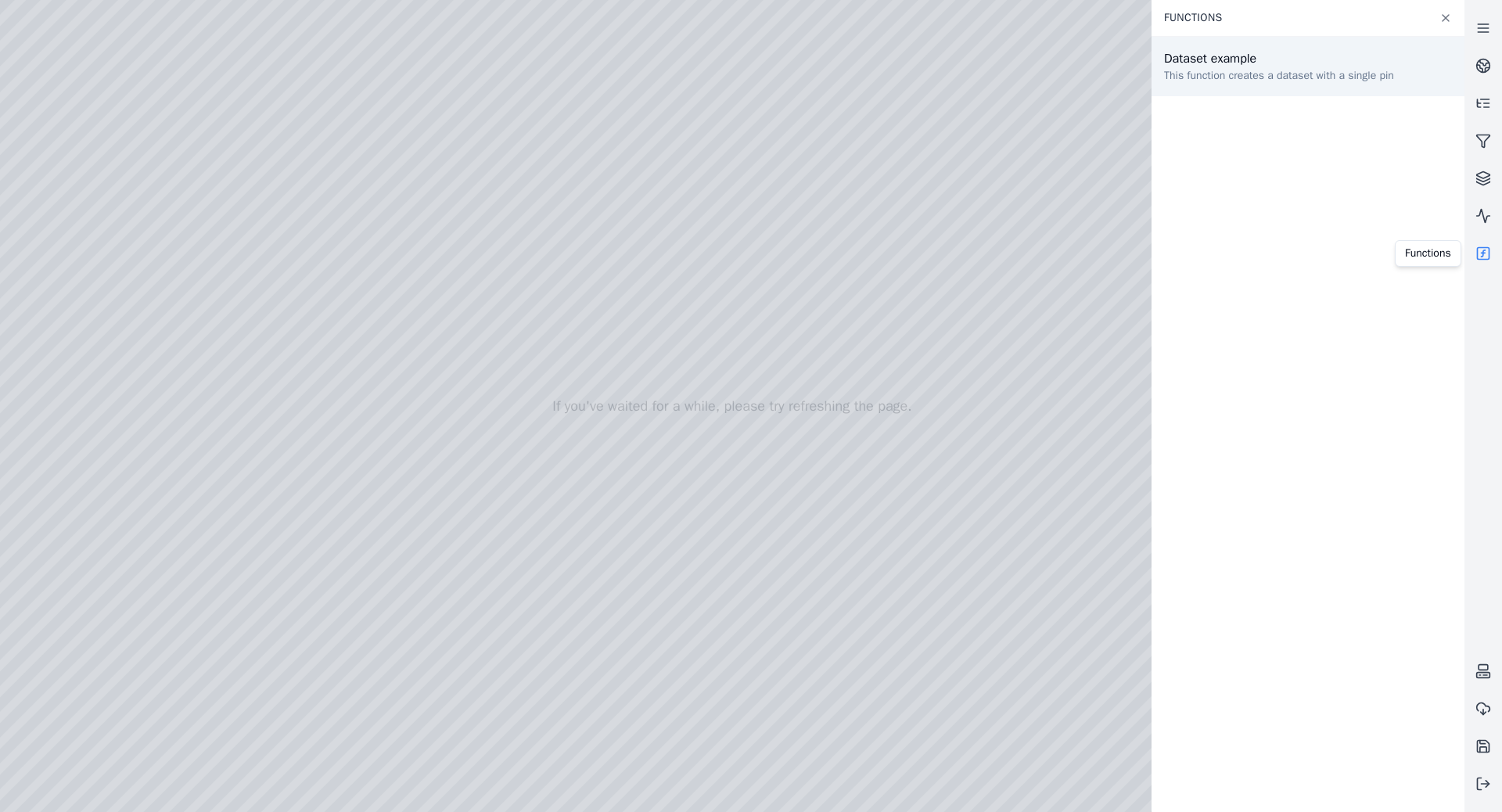 click on "This function creates a dataset with a single pin" at bounding box center (1279, 76) 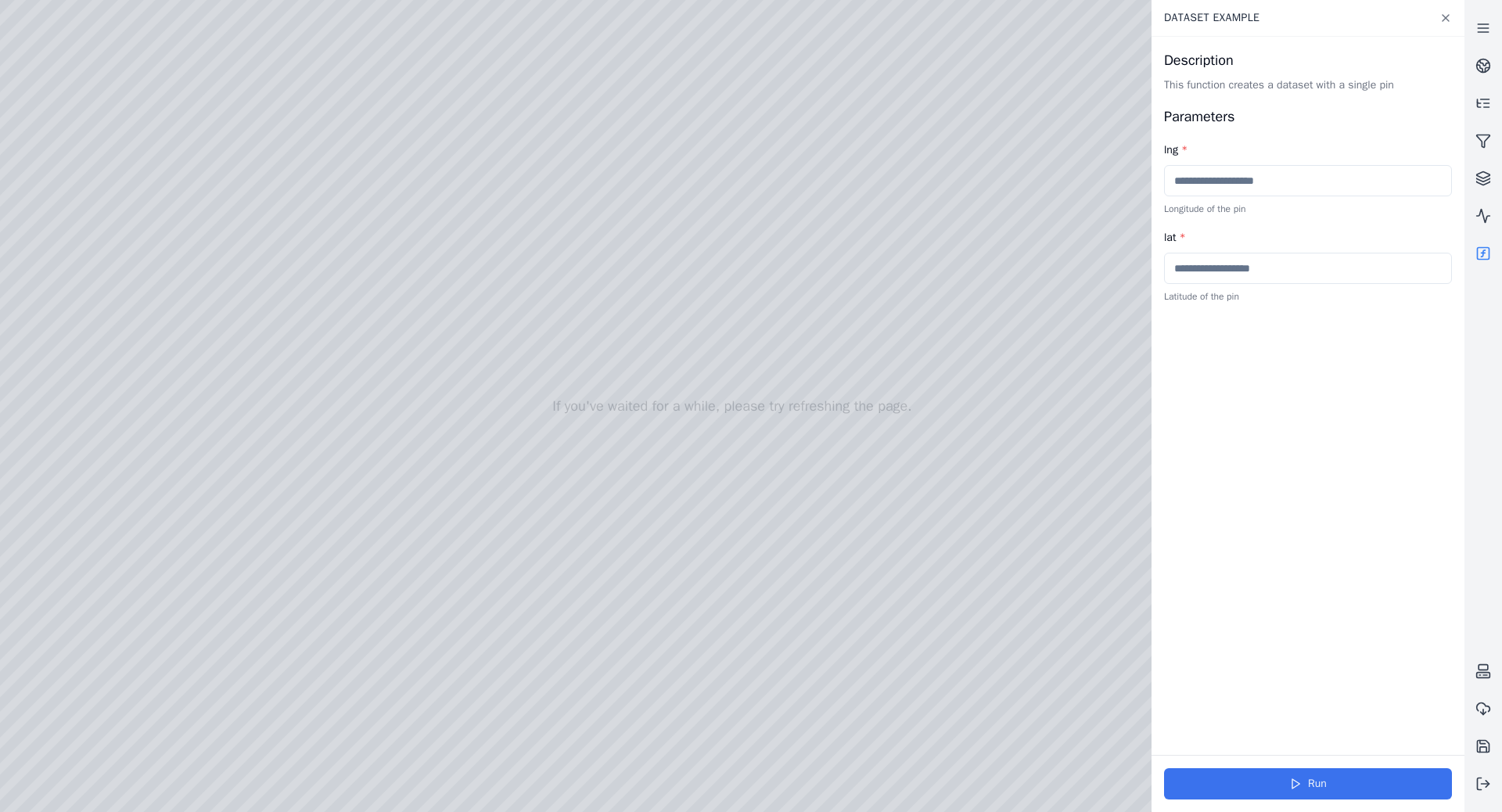 click on "Run" at bounding box center [1308, 784] 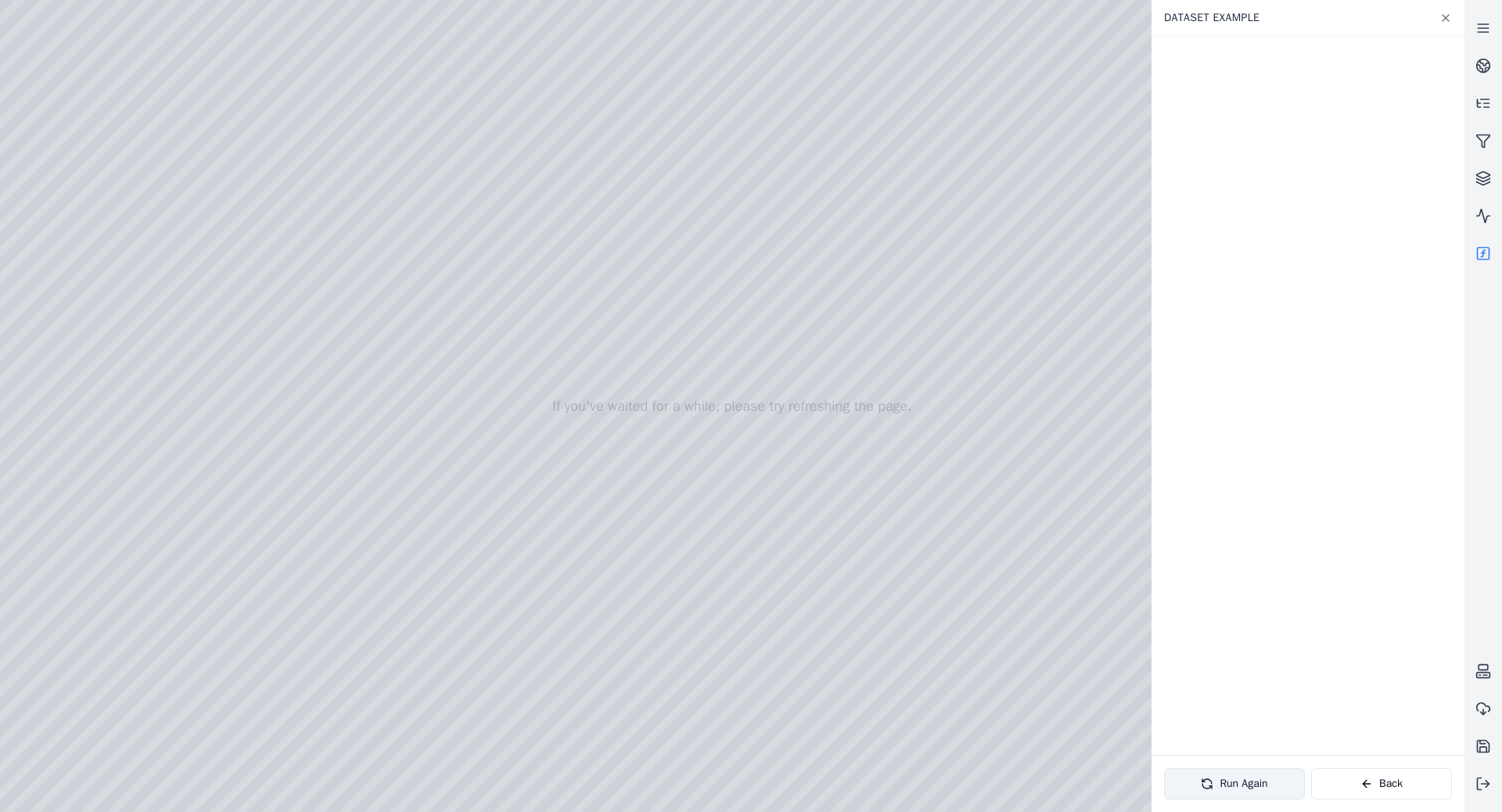 click on "Run Again" at bounding box center [1234, 784] 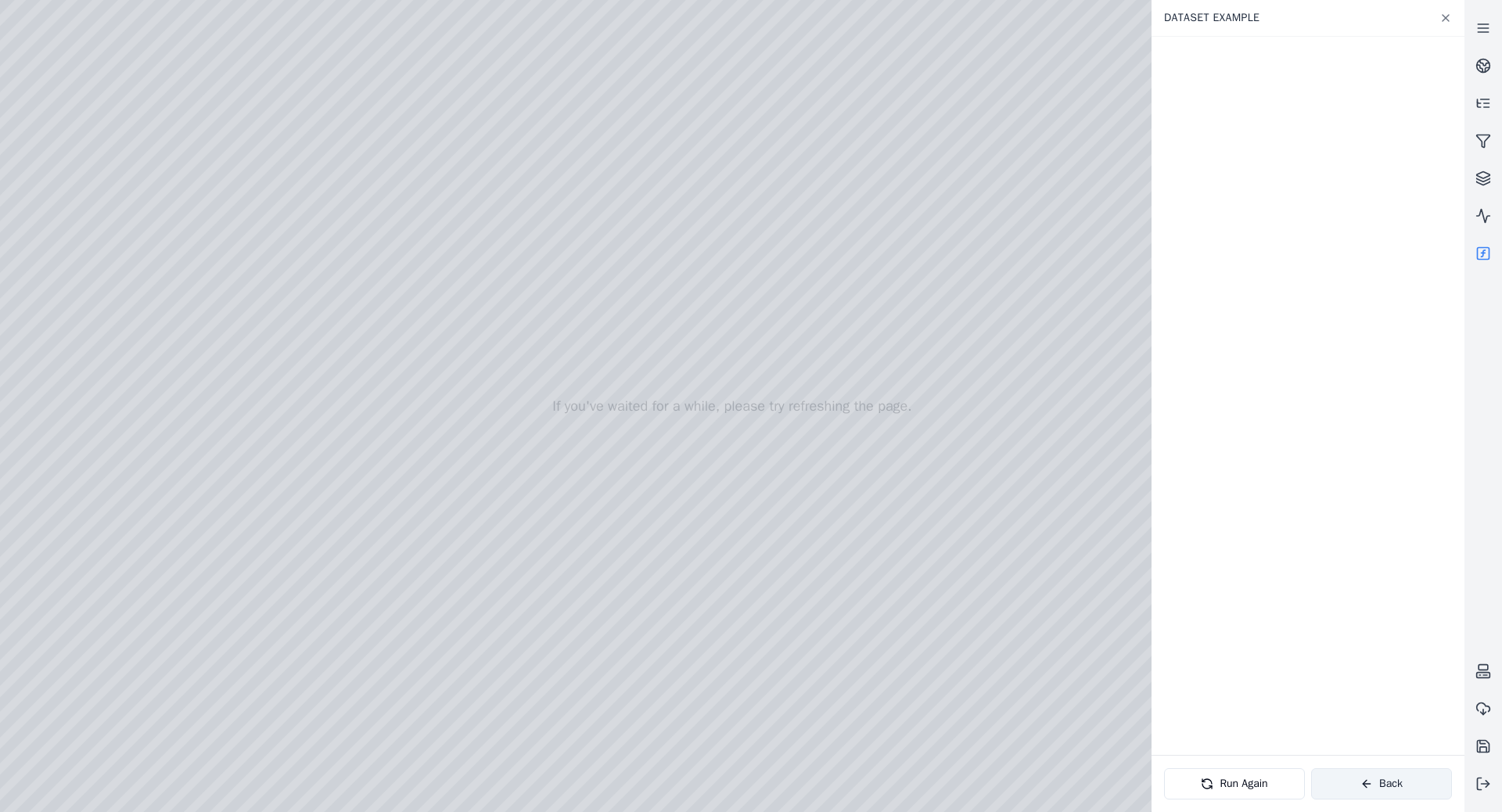 click on "Back" at bounding box center (1382, 784) 